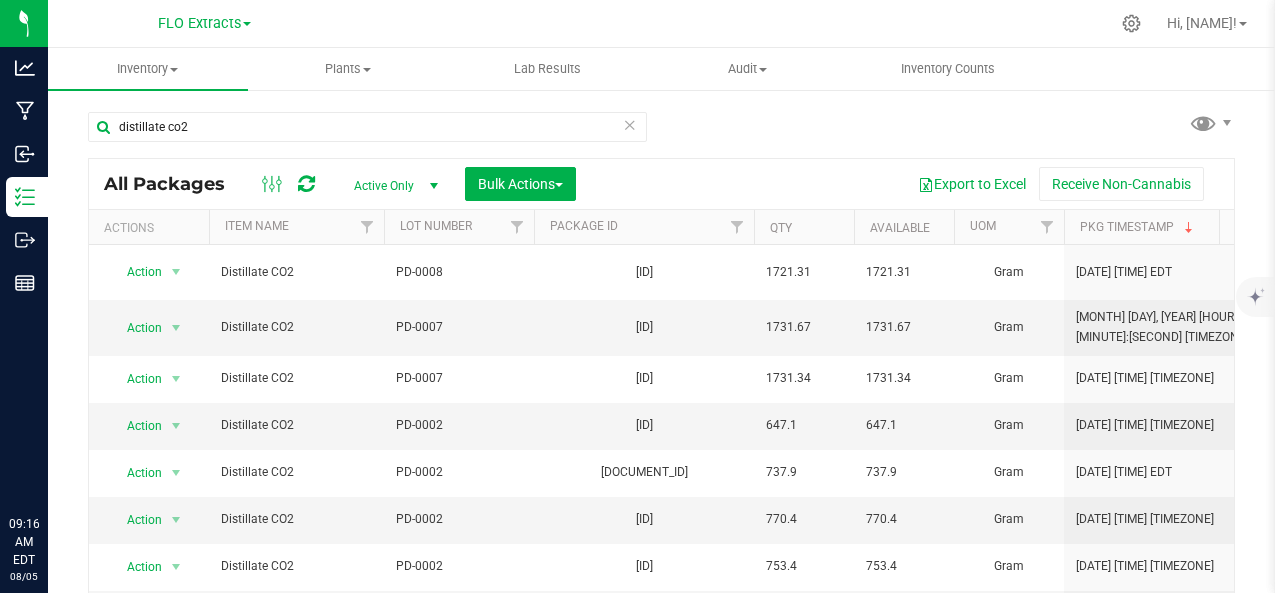 scroll, scrollTop: 0, scrollLeft: 0, axis: both 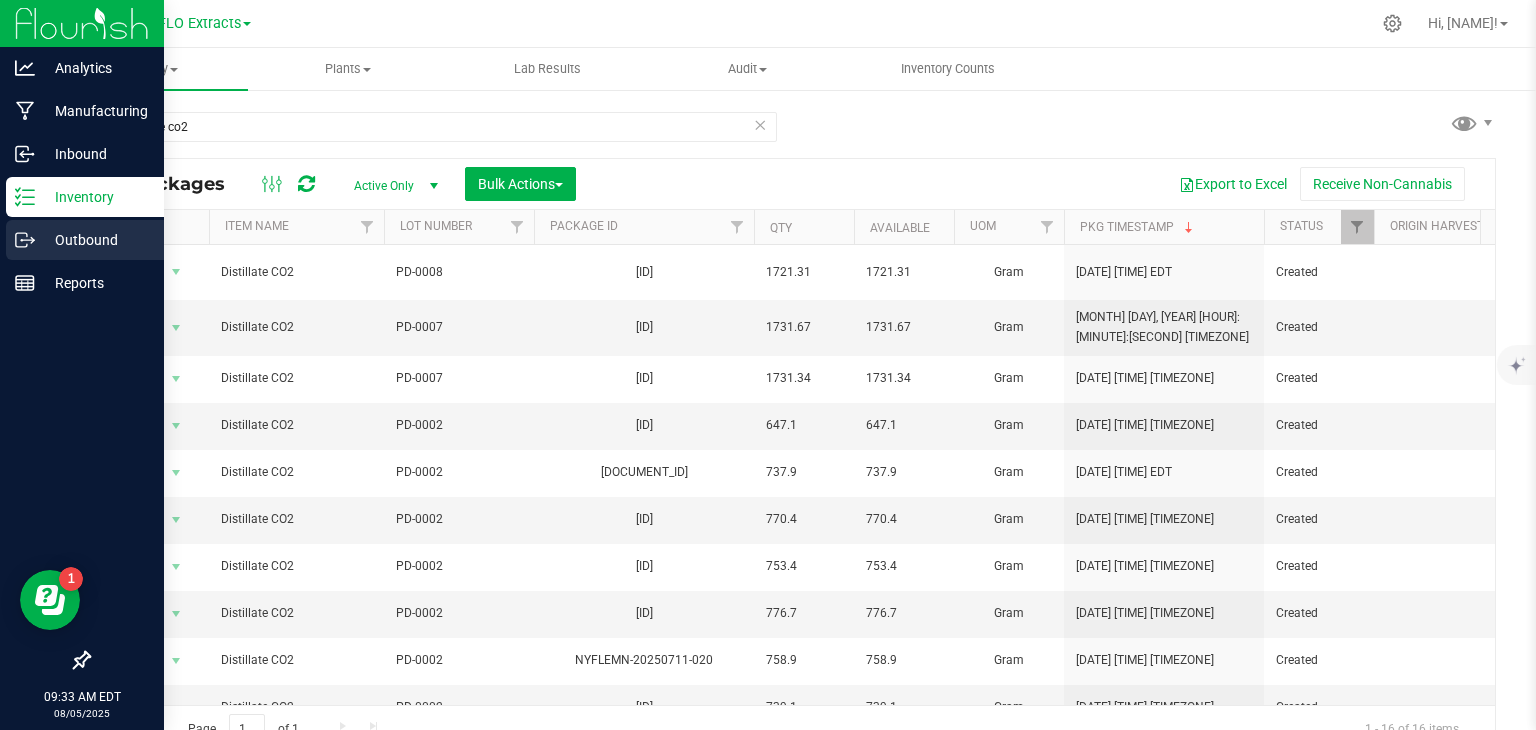 click on "Outbound" at bounding box center [95, 240] 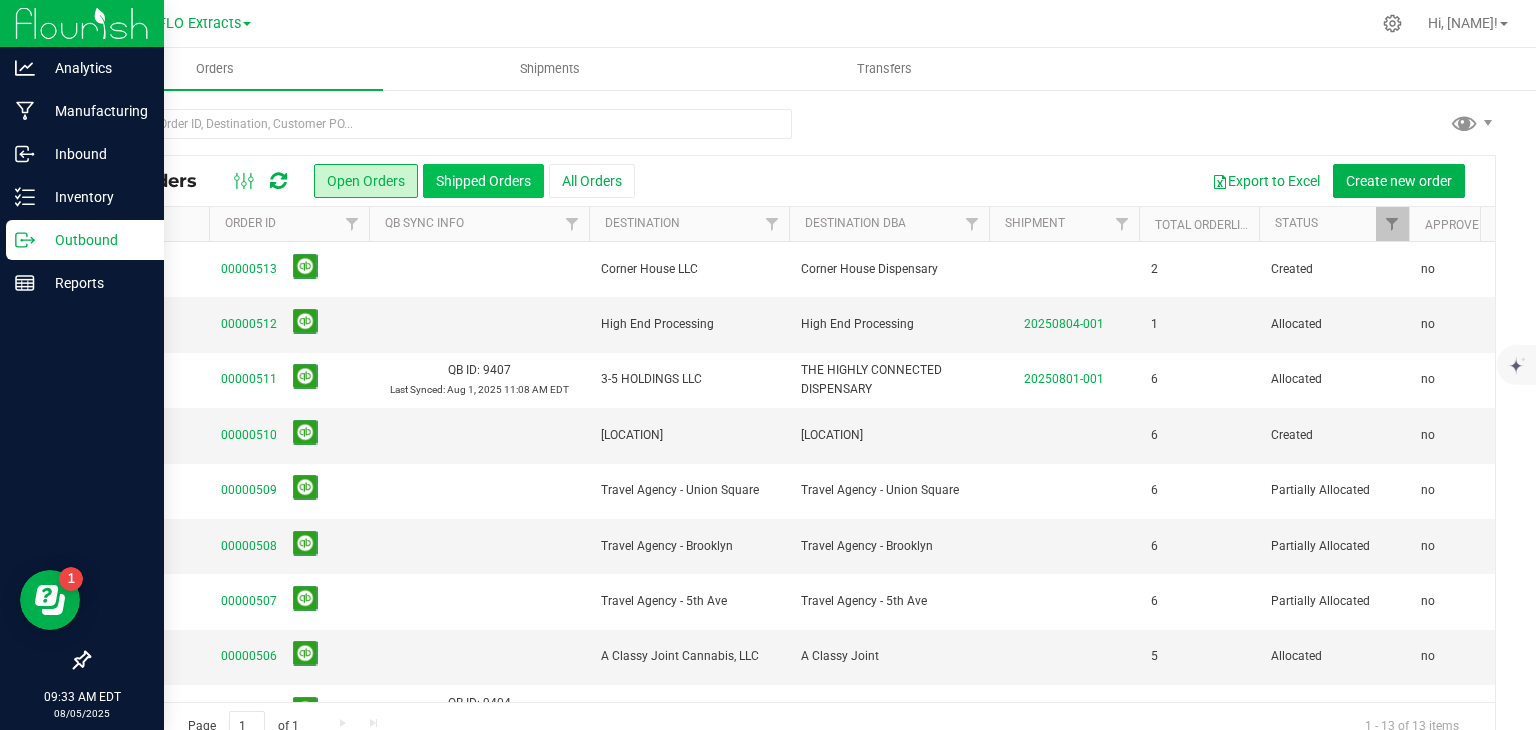 click on "Shipped Orders" at bounding box center (483, 181) 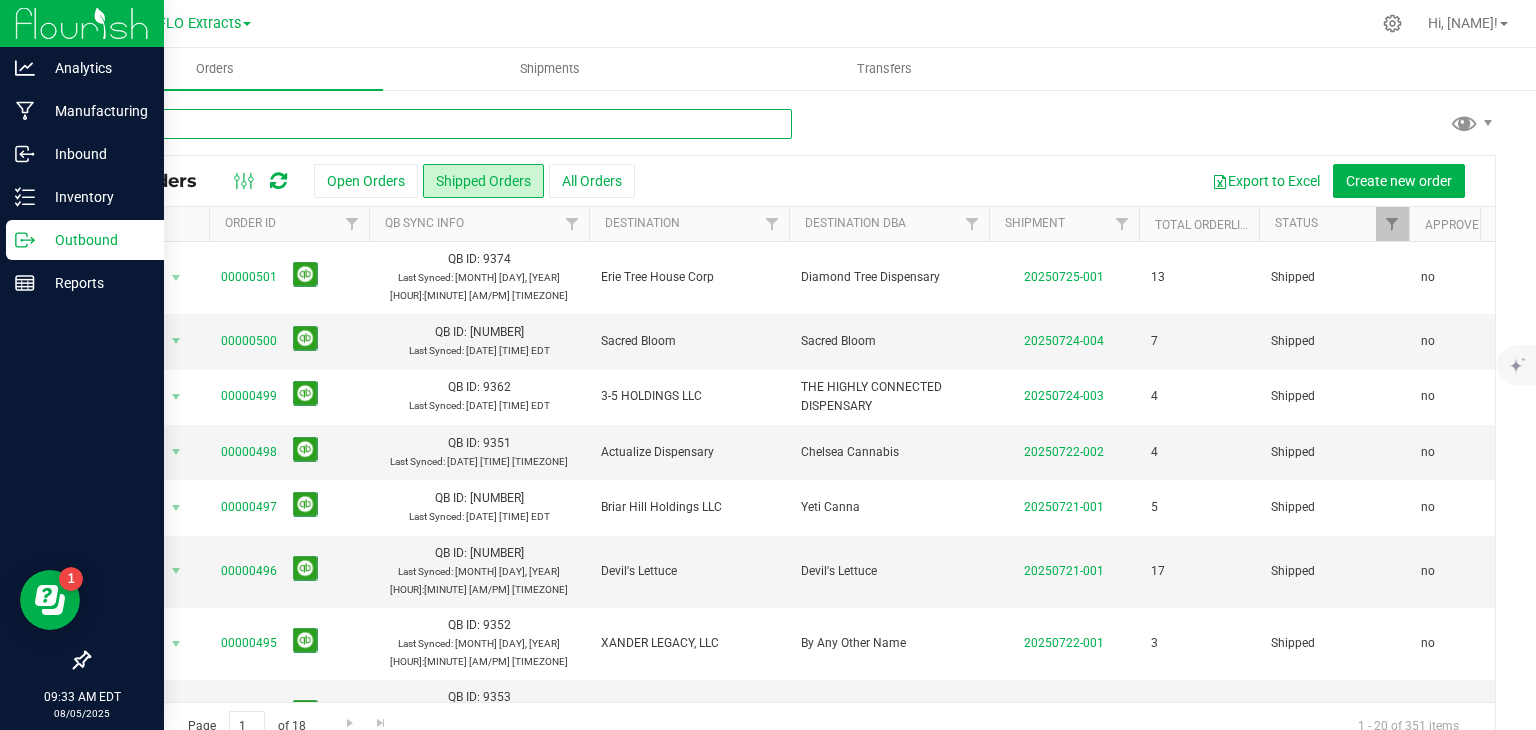 click at bounding box center [440, 124] 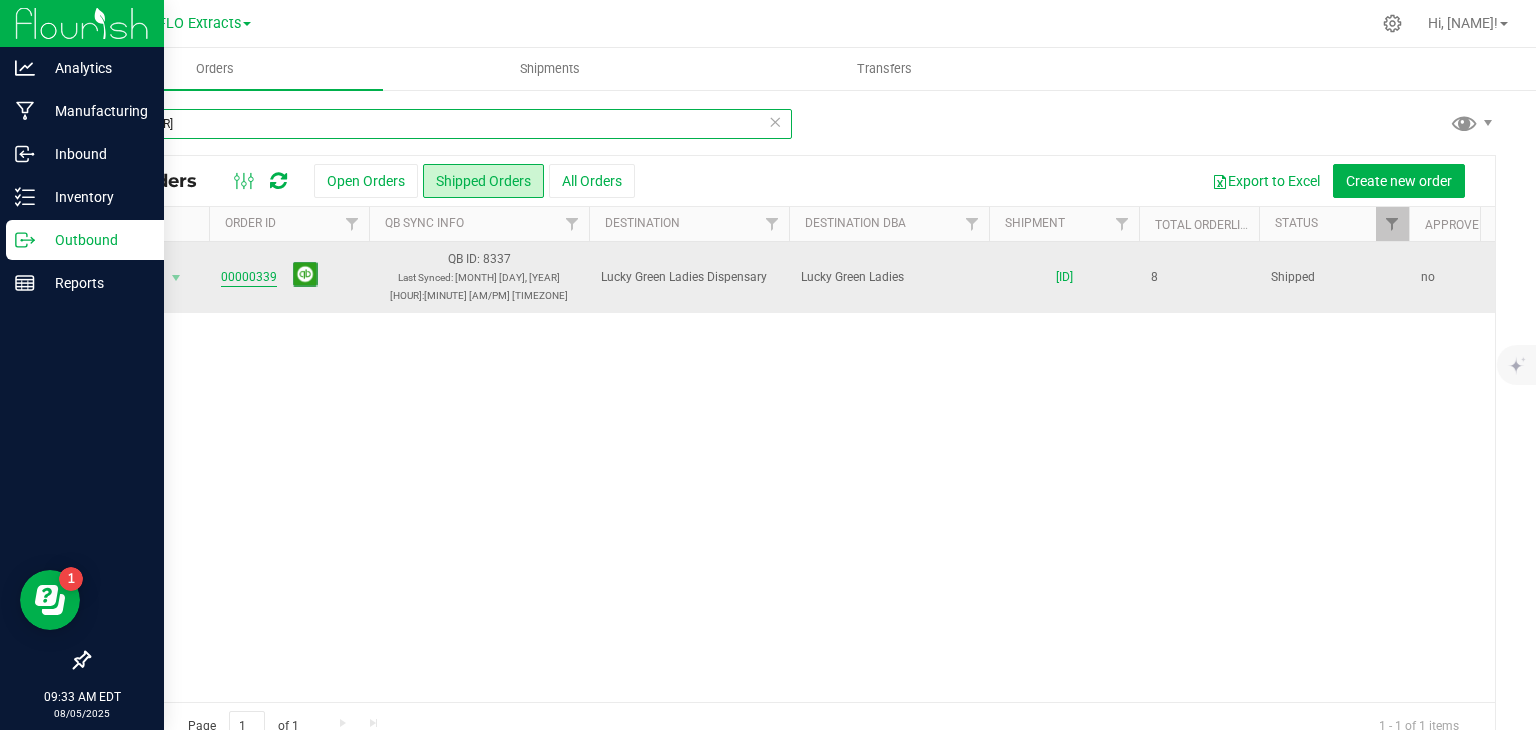type on "[NUMBER]" 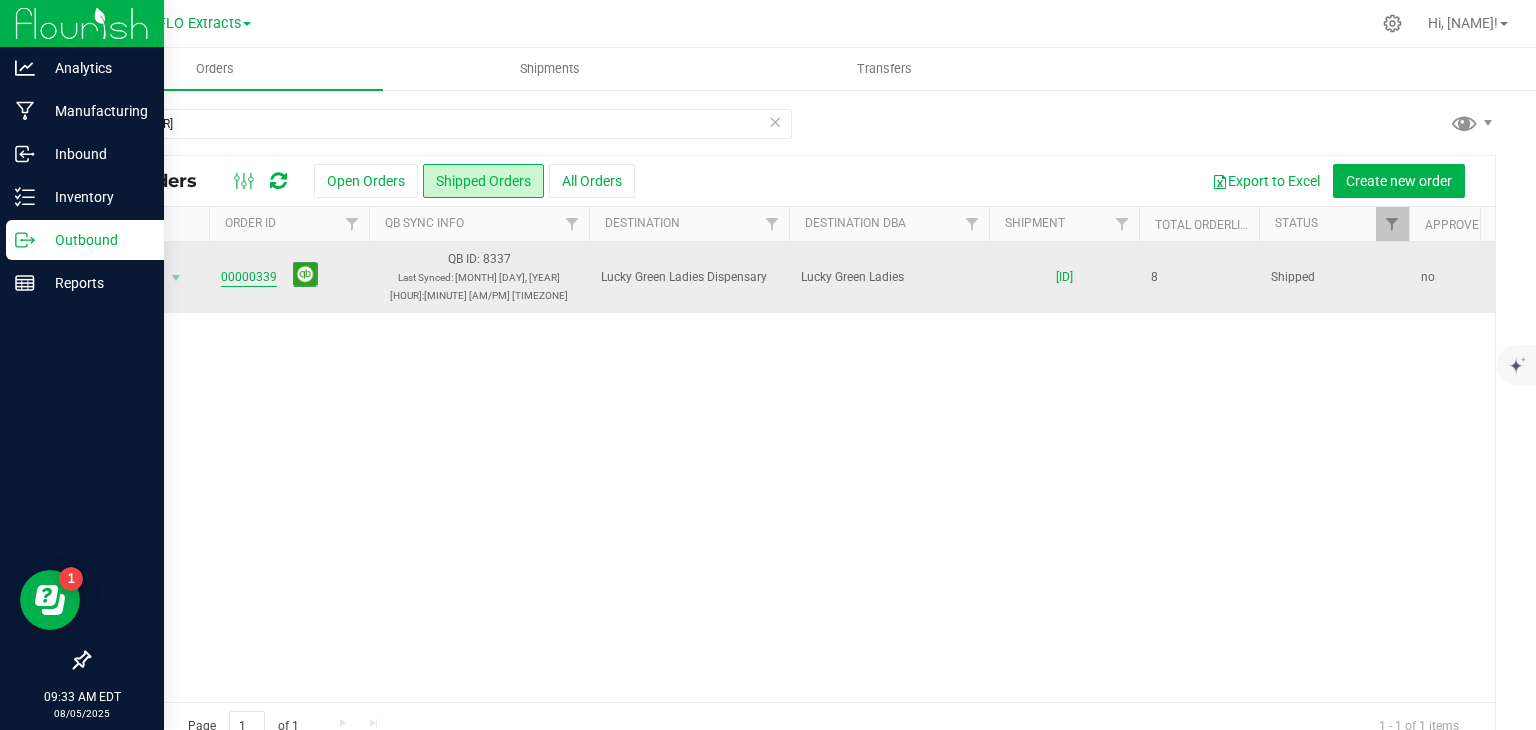 click on "00000339" at bounding box center (249, 277) 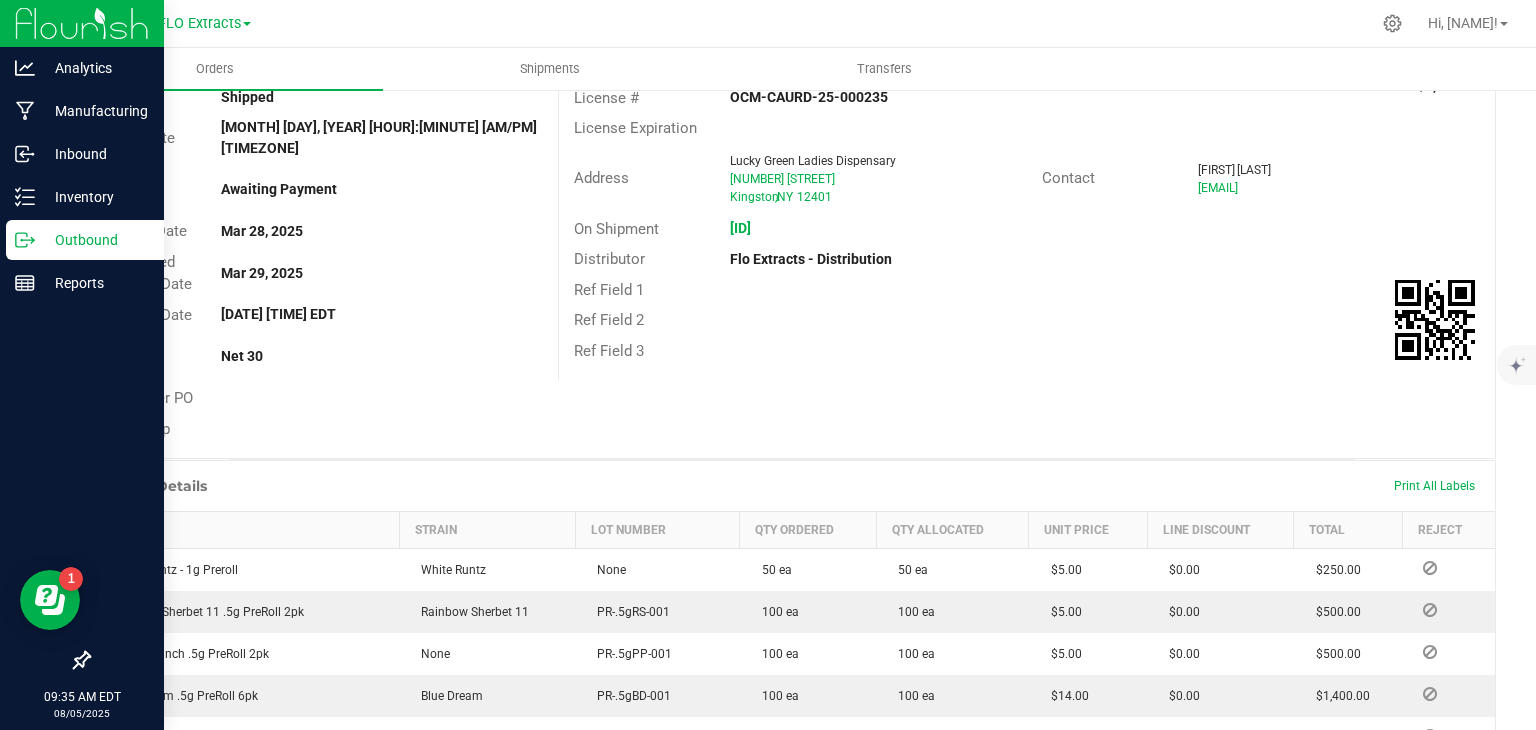 scroll, scrollTop: 0, scrollLeft: 0, axis: both 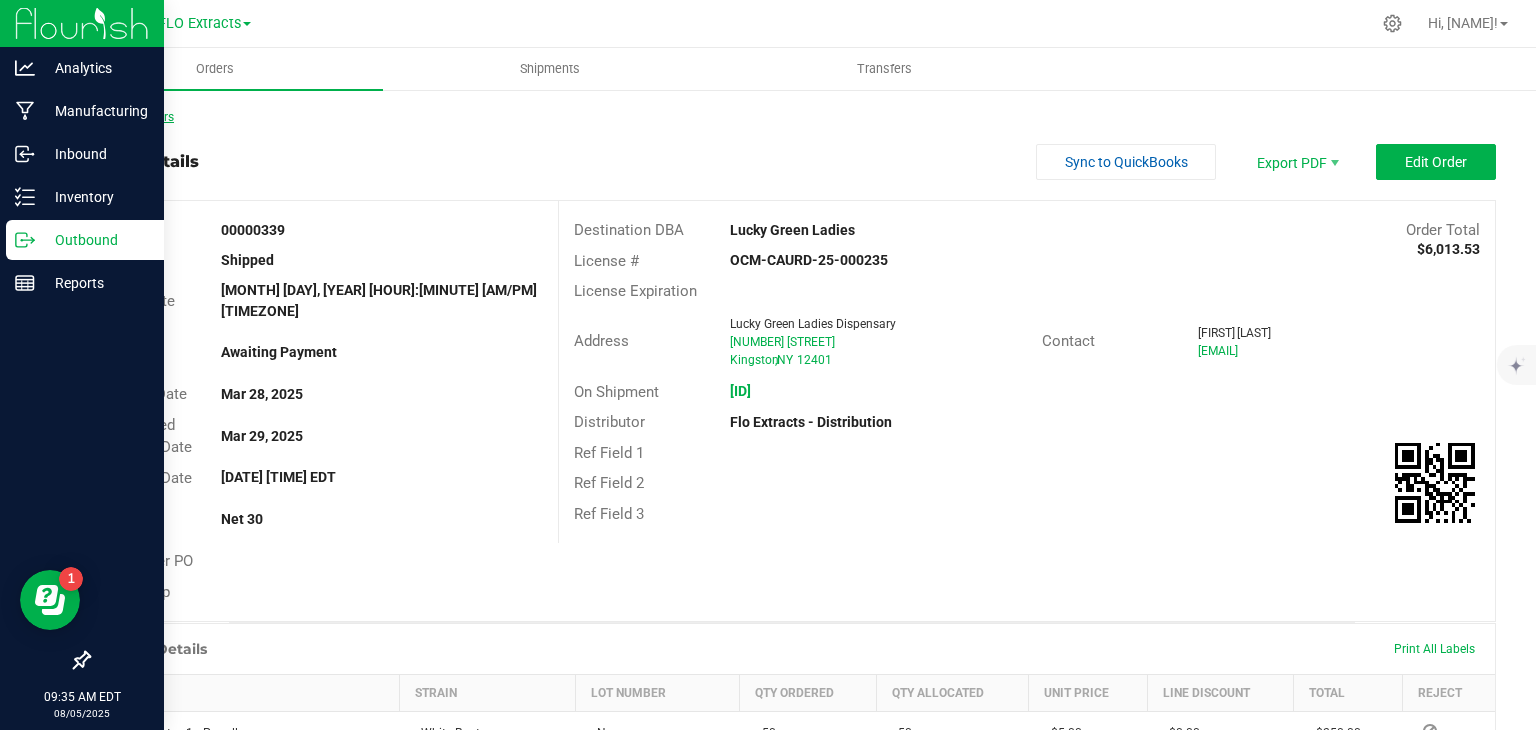 click on "Back to Orders" at bounding box center [131, 117] 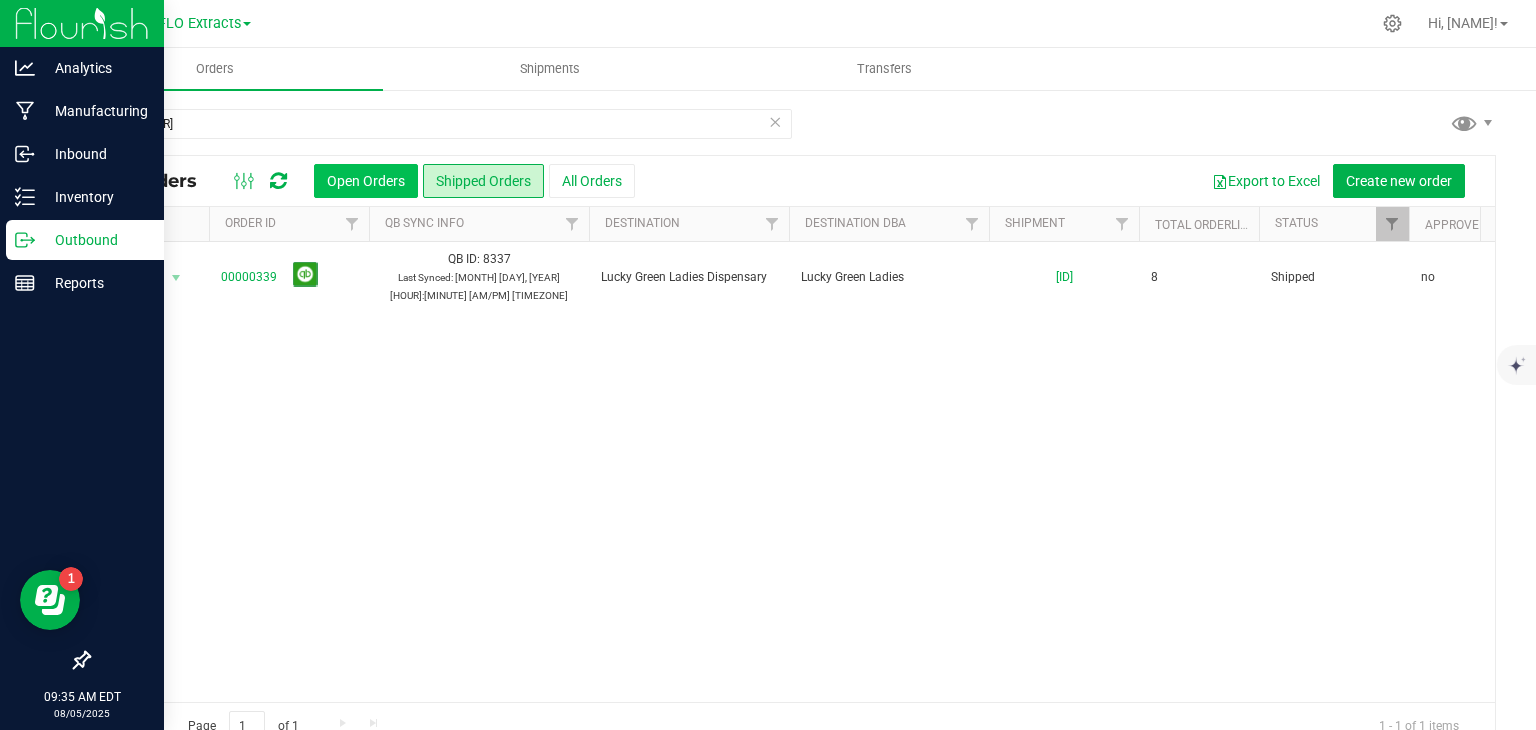 click on "Open Orders" at bounding box center (366, 181) 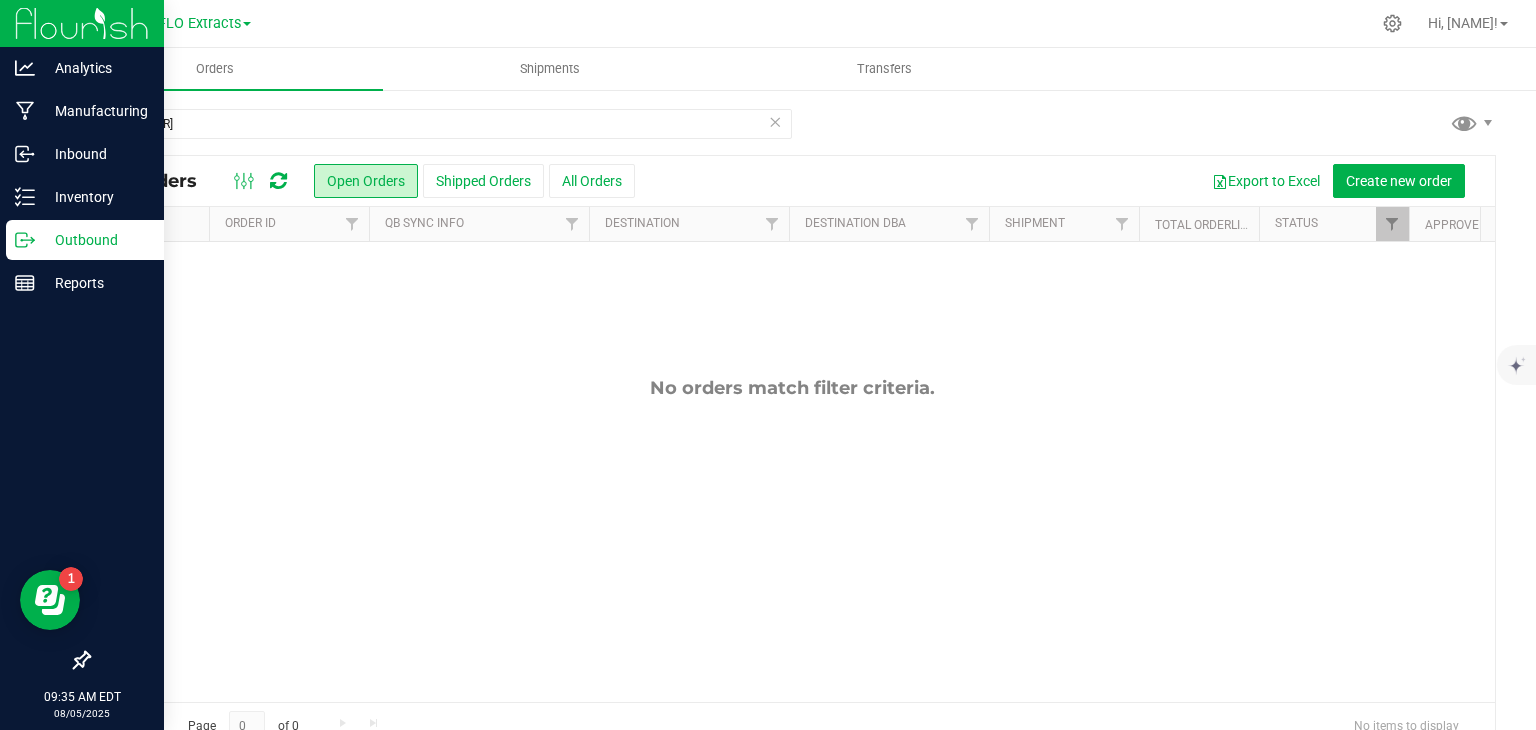 click at bounding box center (775, 121) 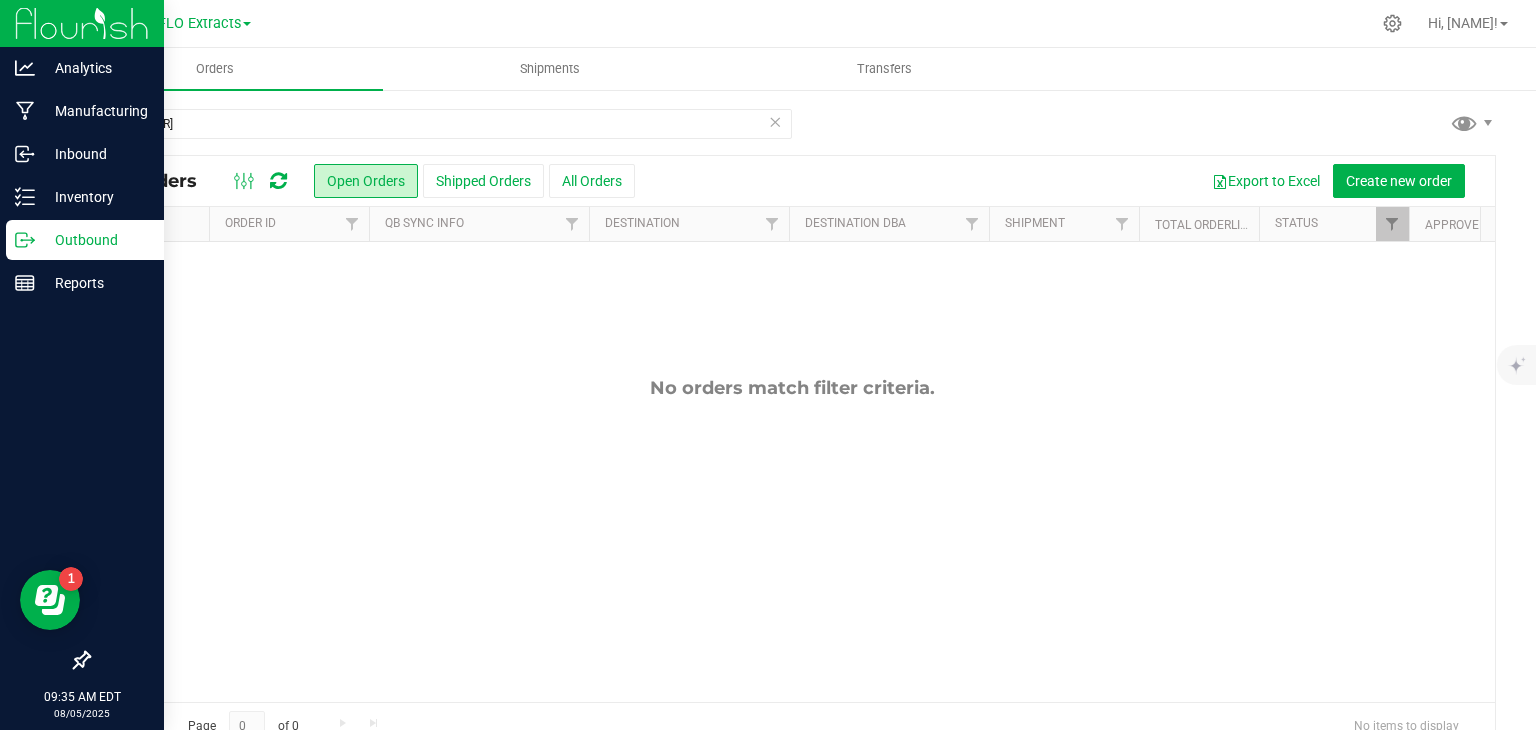 type 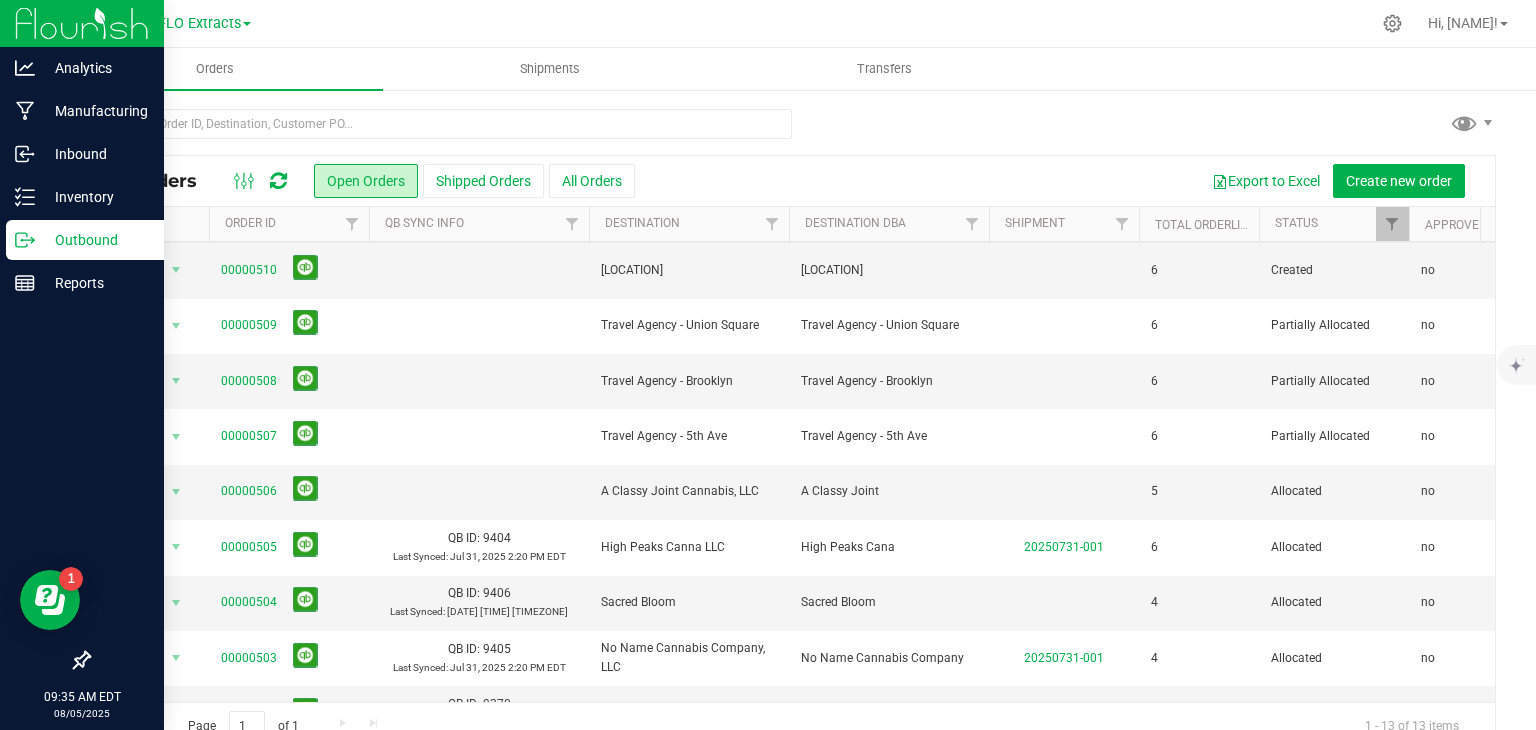 scroll, scrollTop: 0, scrollLeft: 0, axis: both 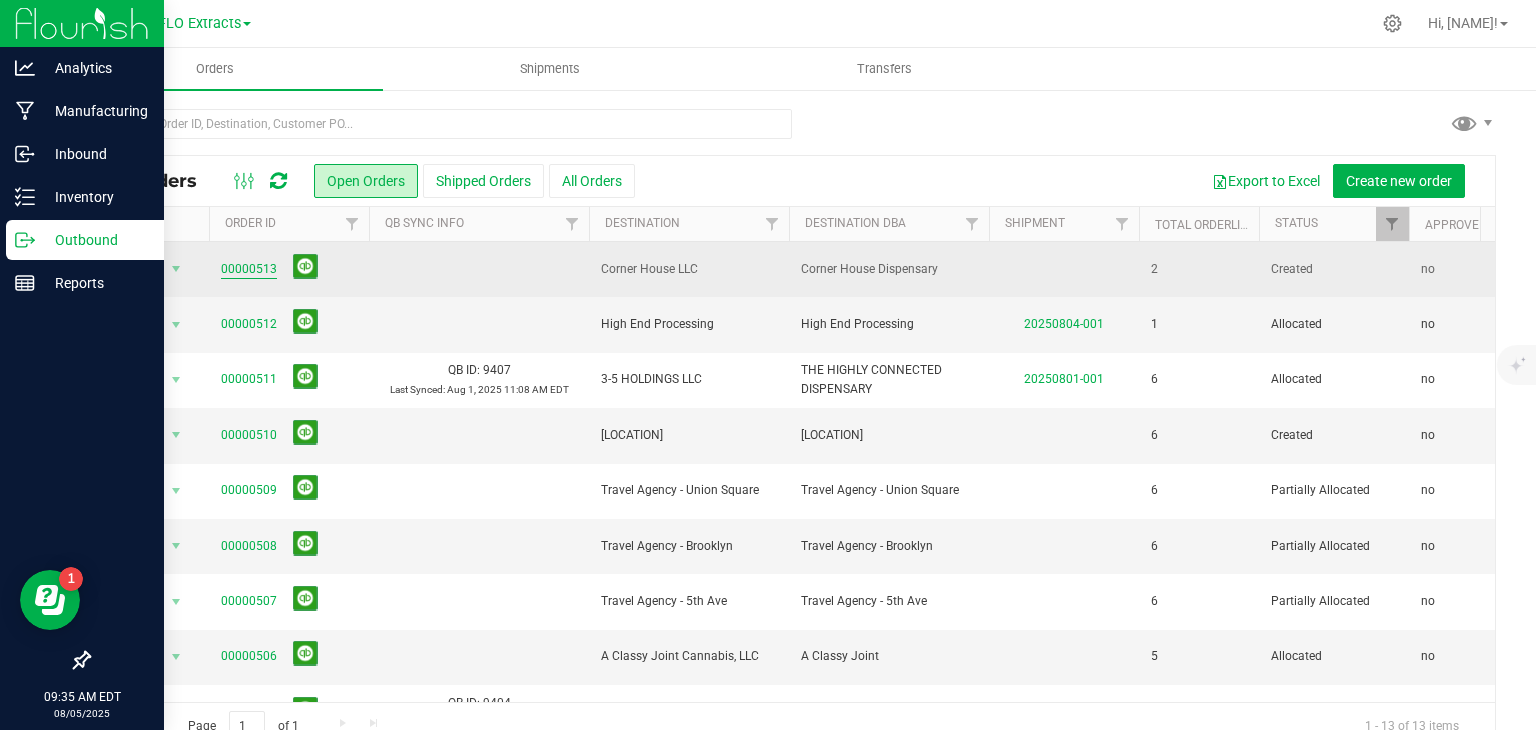 click on "00000513" at bounding box center (249, 269) 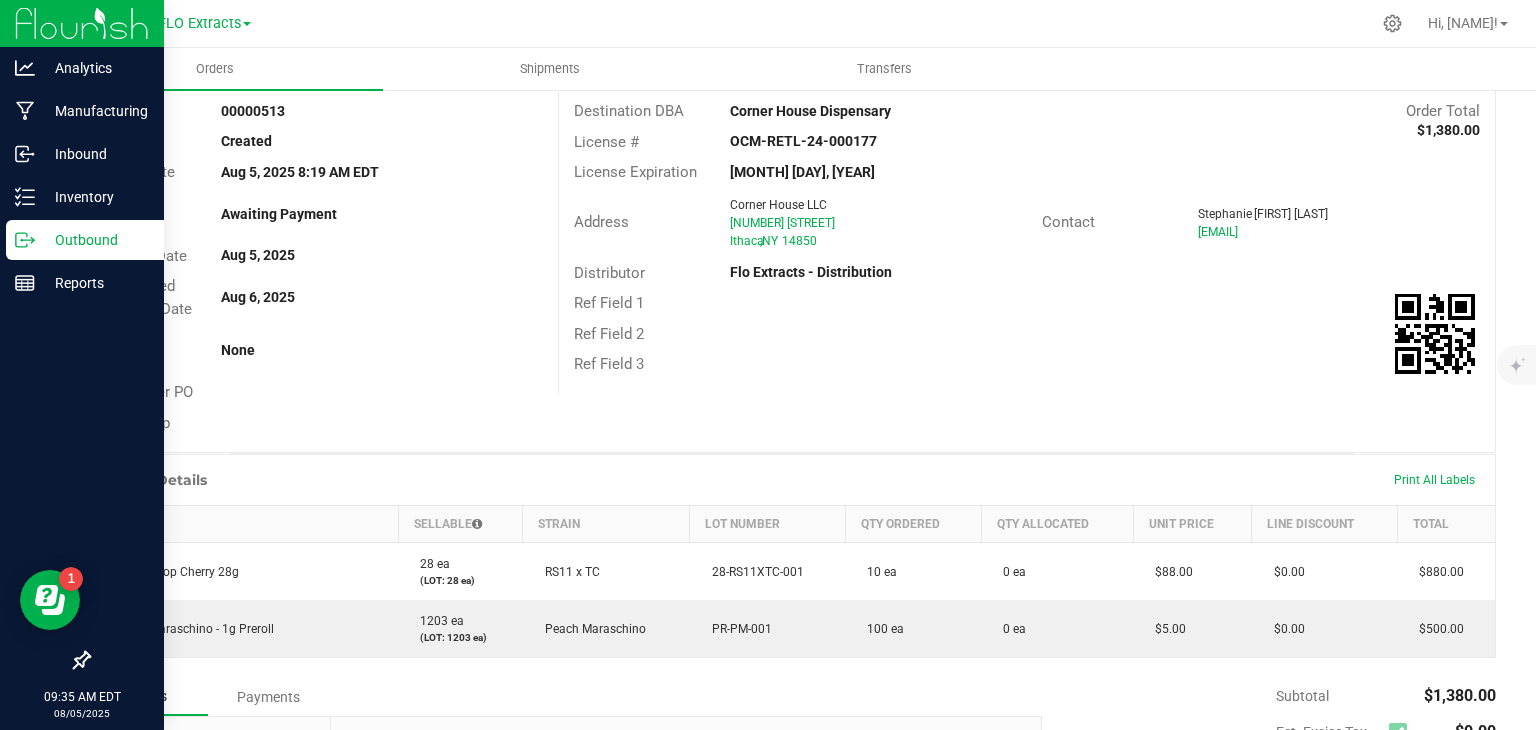 scroll, scrollTop: 0, scrollLeft: 0, axis: both 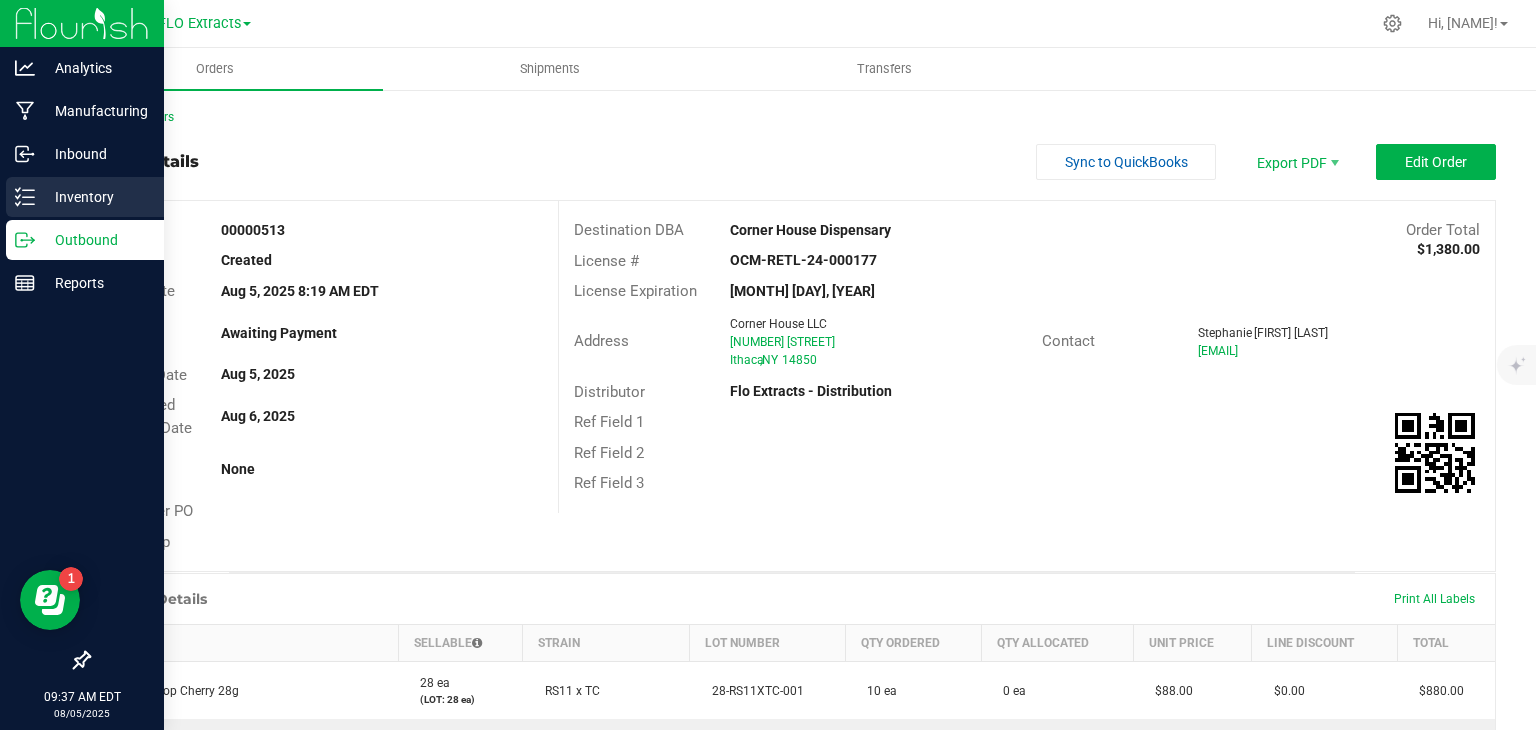 click on "Inventory" at bounding box center (95, 197) 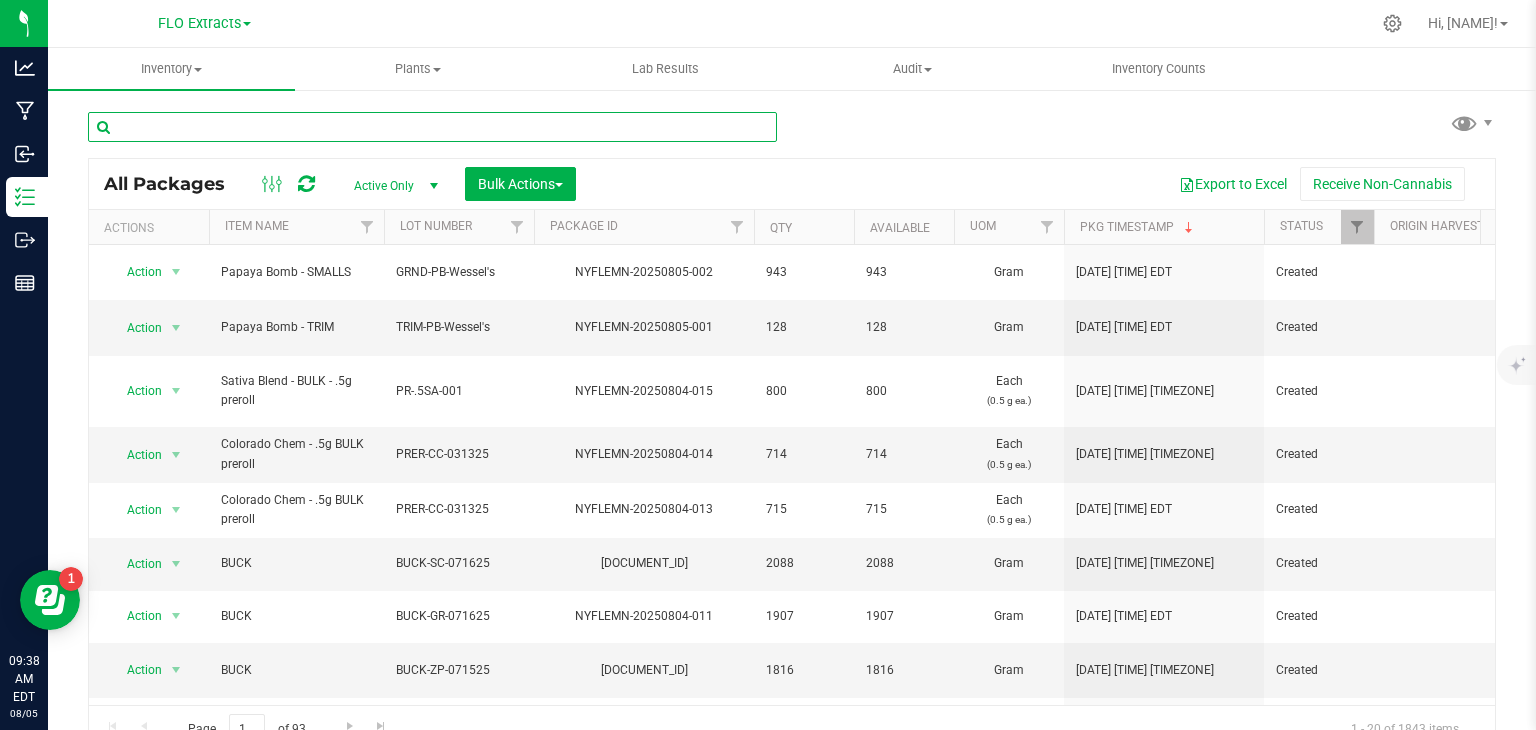 click at bounding box center [432, 127] 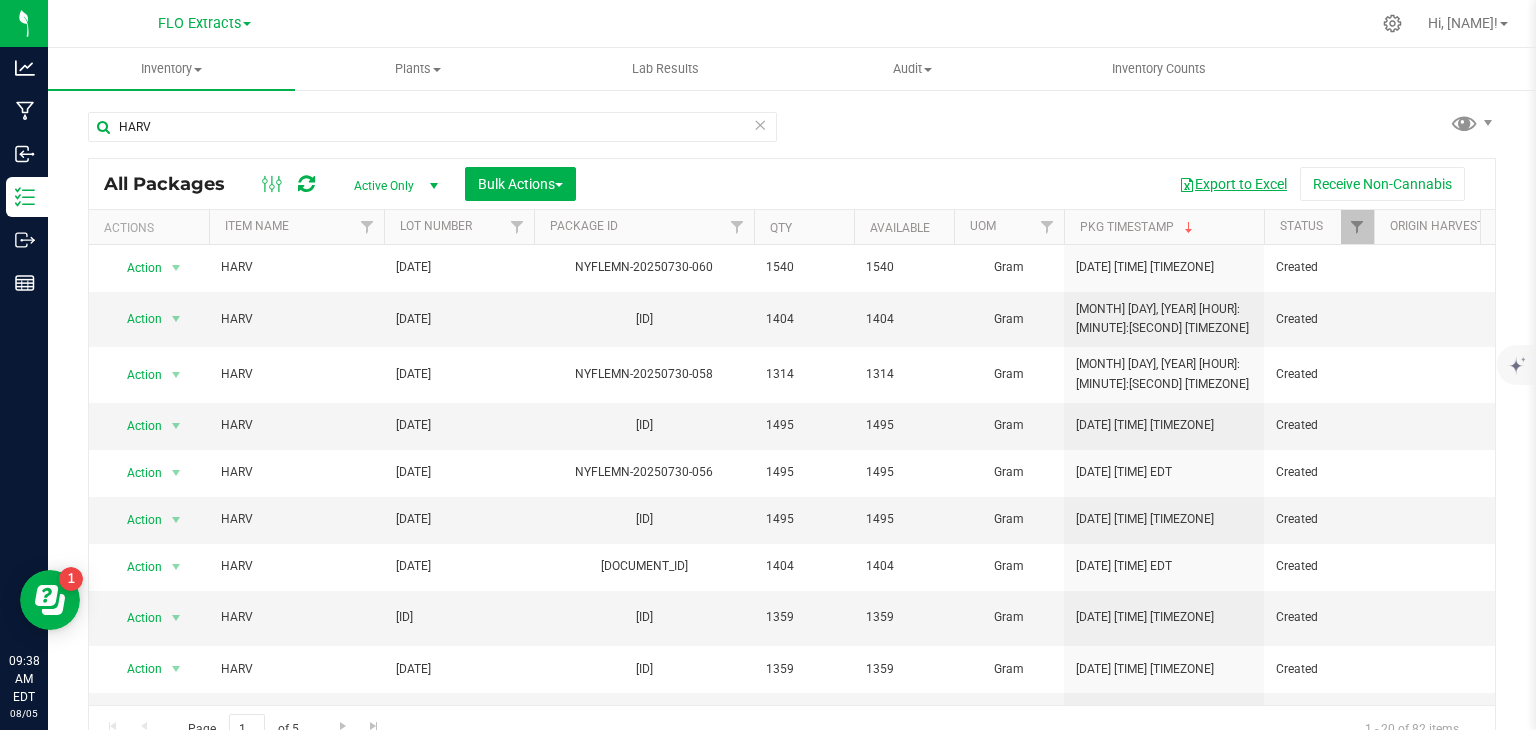 click on "Export to Excel" at bounding box center (1233, 184) 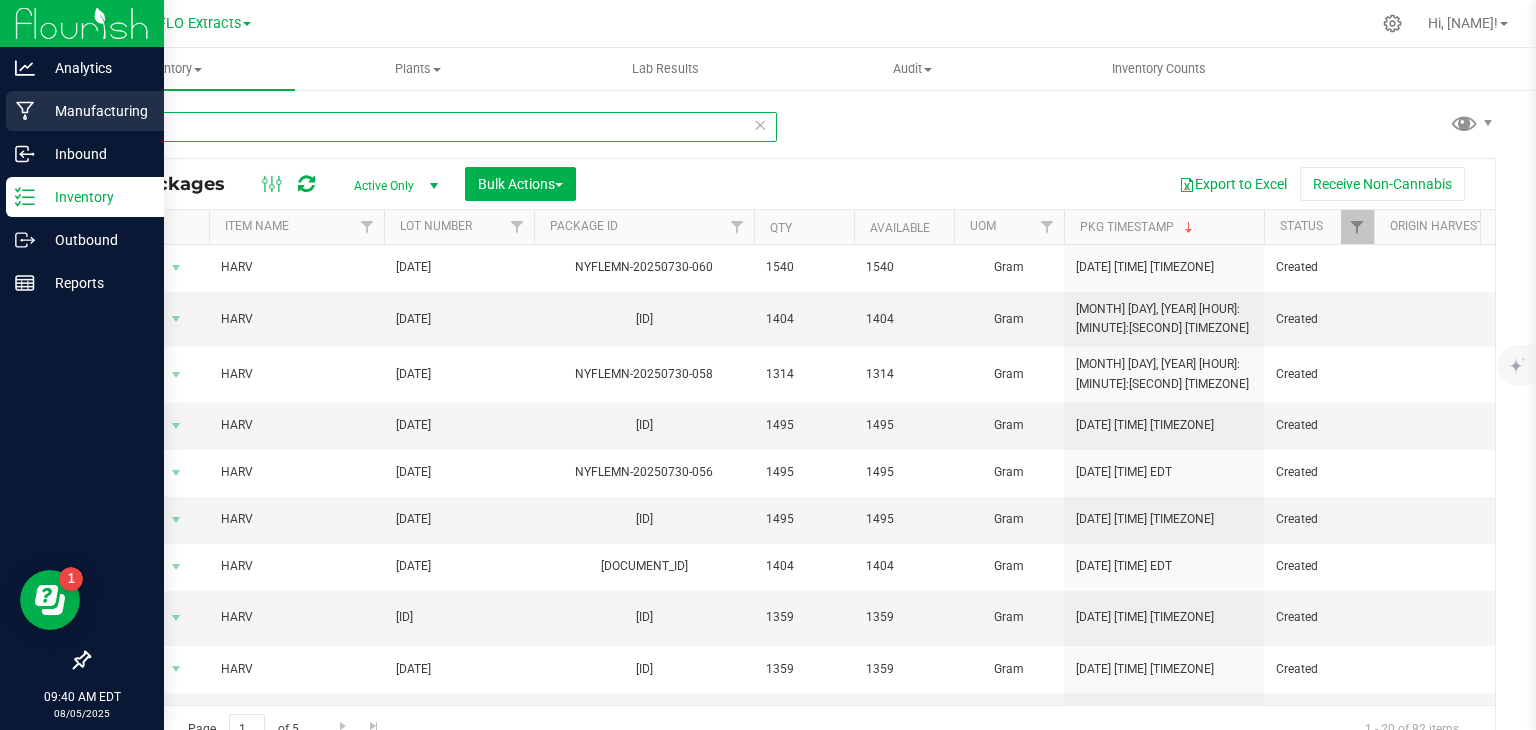 click on "[DATE] [TIME] [TIMEZONE] [DATE] [TIME] [TIMEZONE] Hi, [FIRST]!
Inventory
All packages
All inventory
Waste log
Create inventory
Plants" at bounding box center (768, 365) 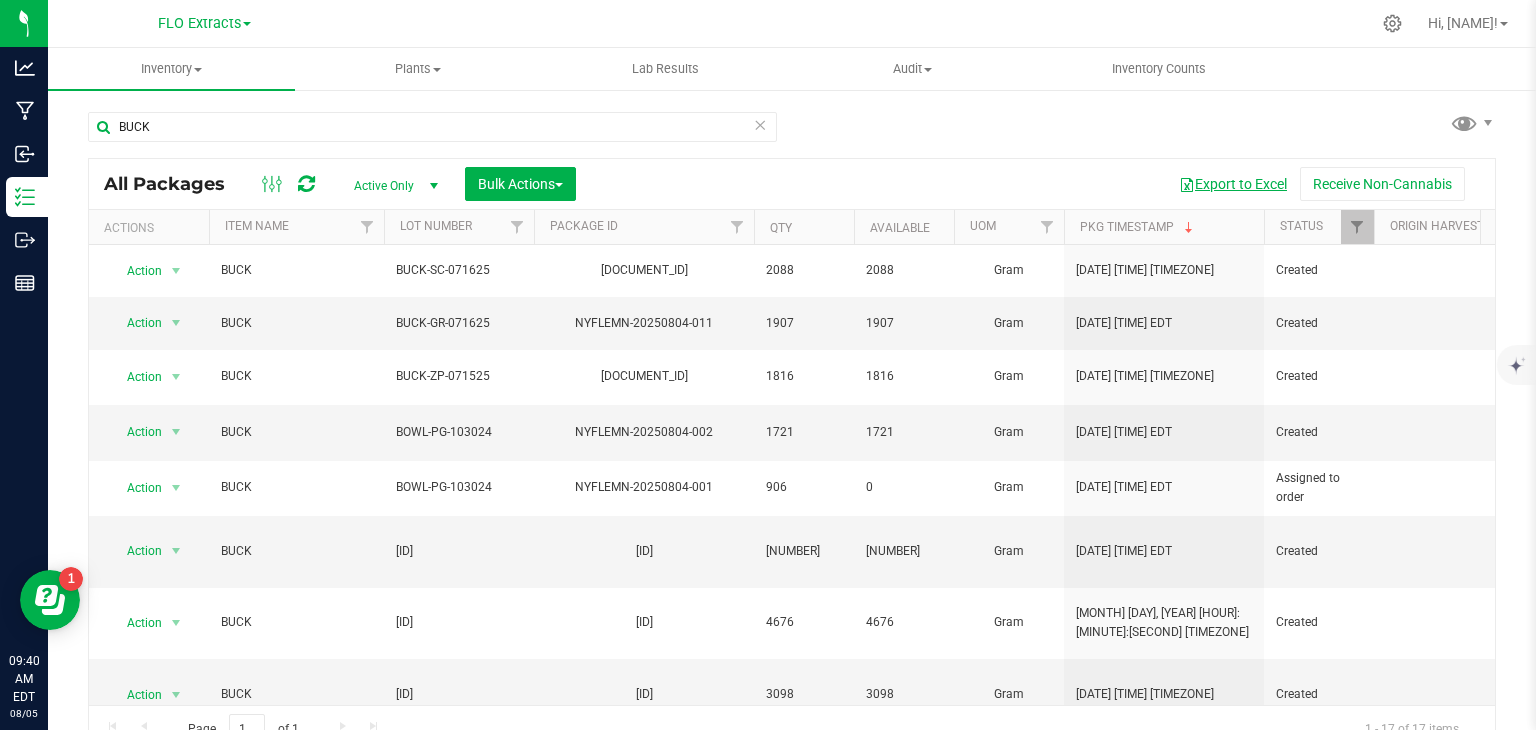 click on "Export to Excel" at bounding box center (1233, 184) 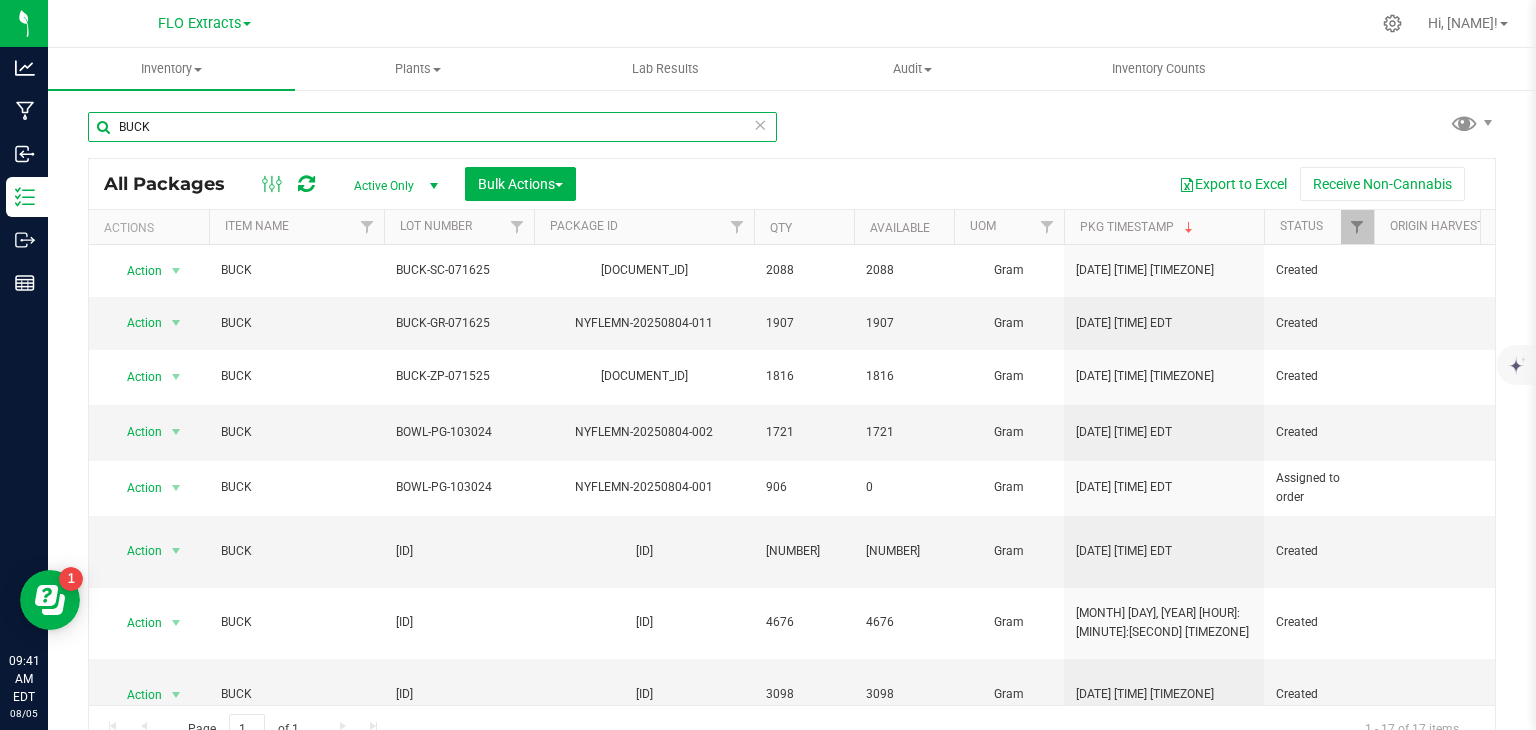 click on "BUCK" at bounding box center (432, 127) 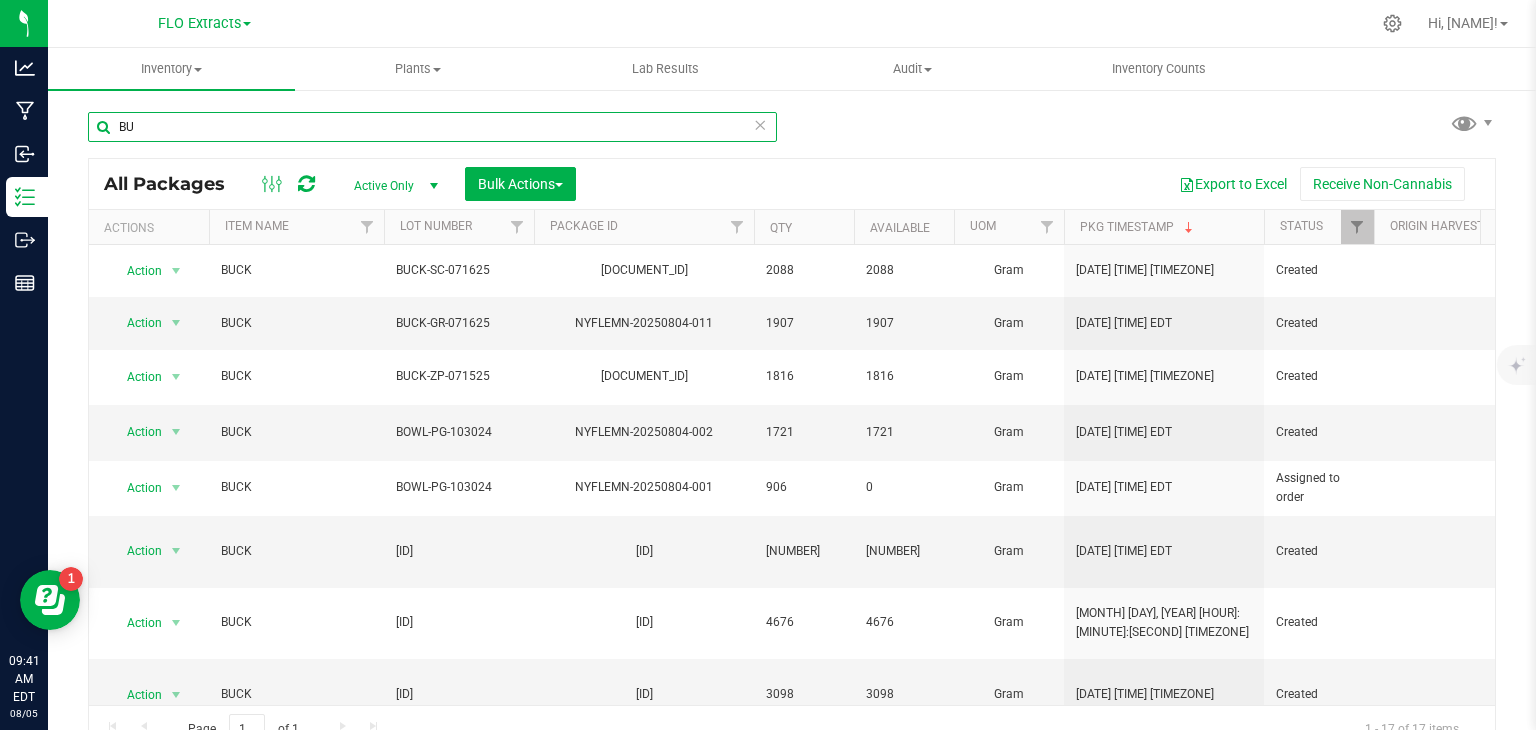 type on "B" 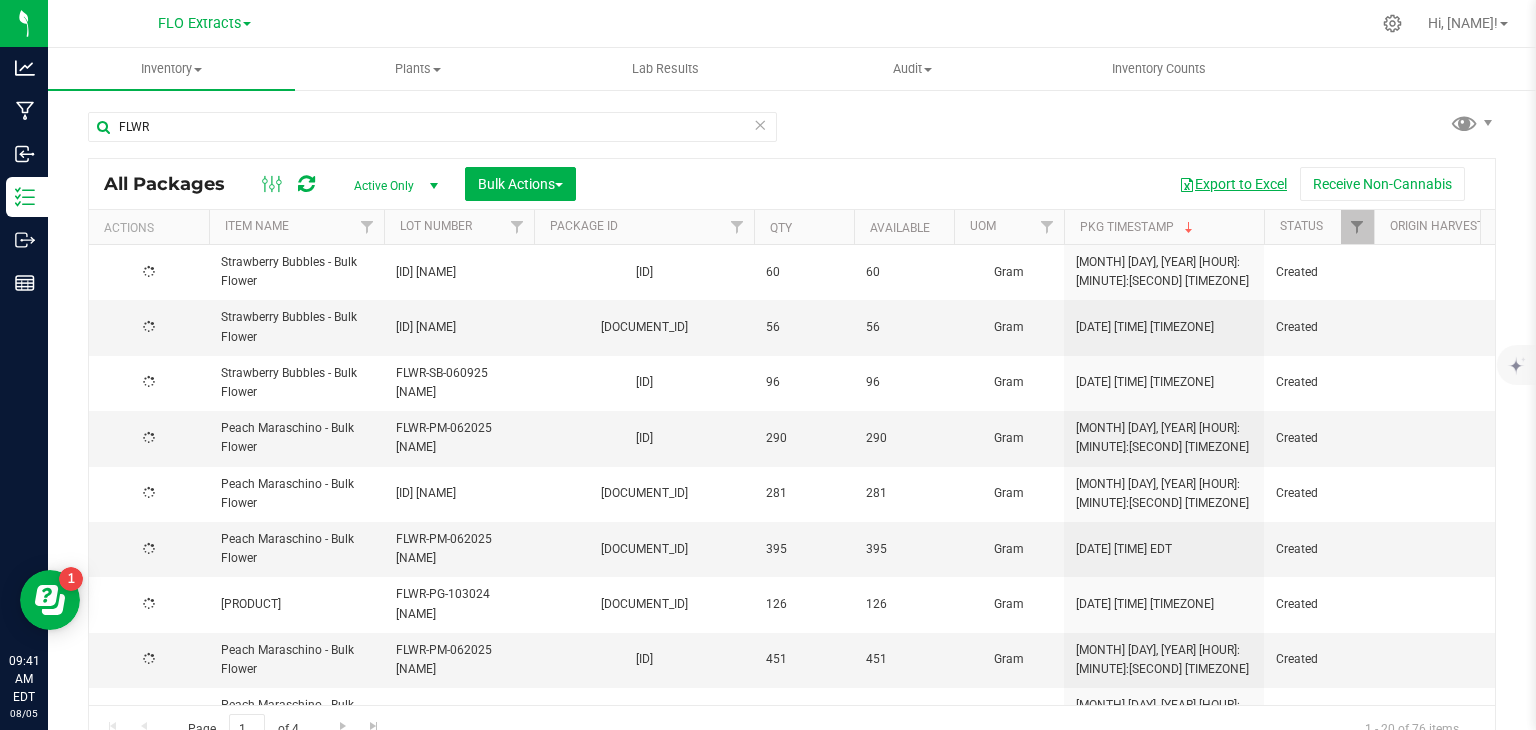 click on "Export to Excel" at bounding box center [1233, 184] 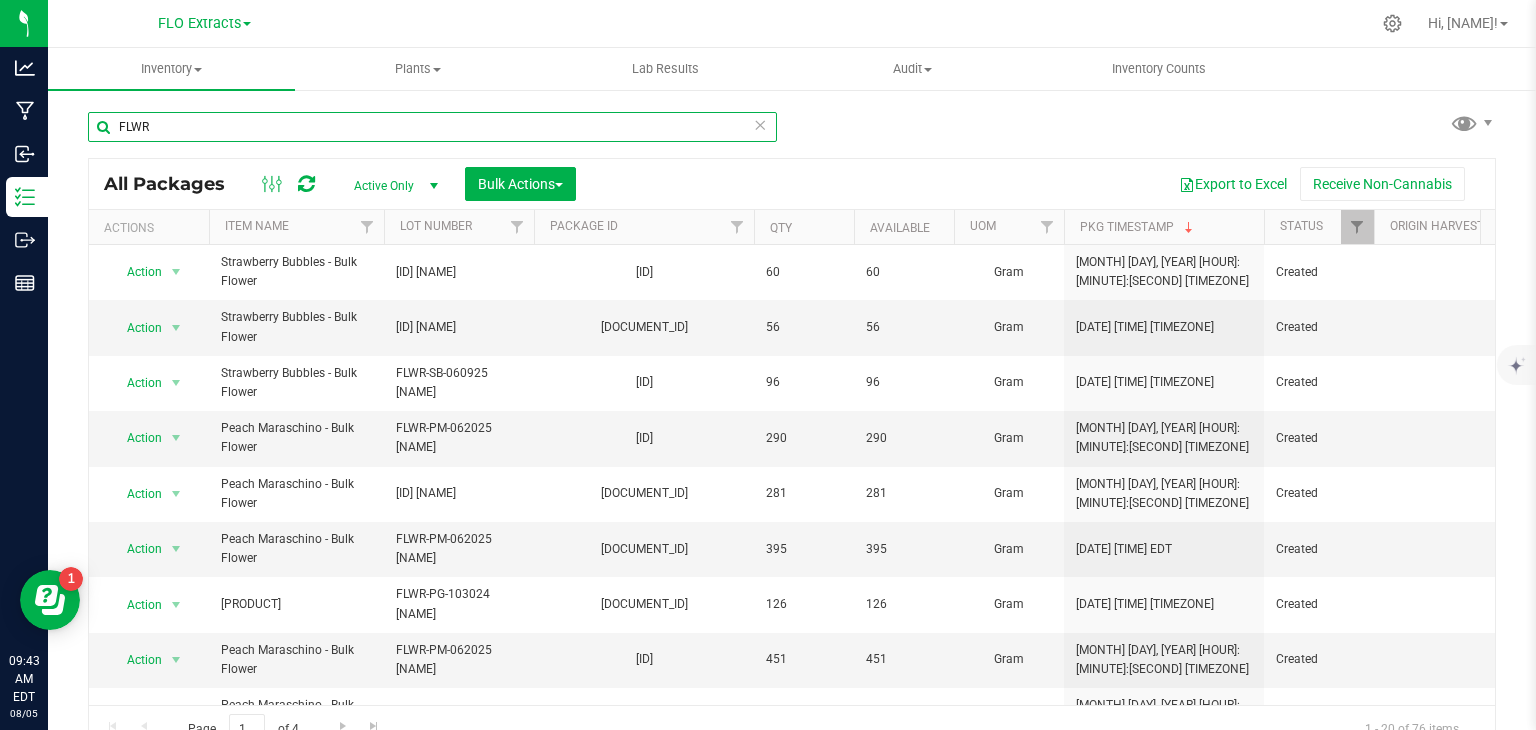 click on "FLWR" at bounding box center (432, 127) 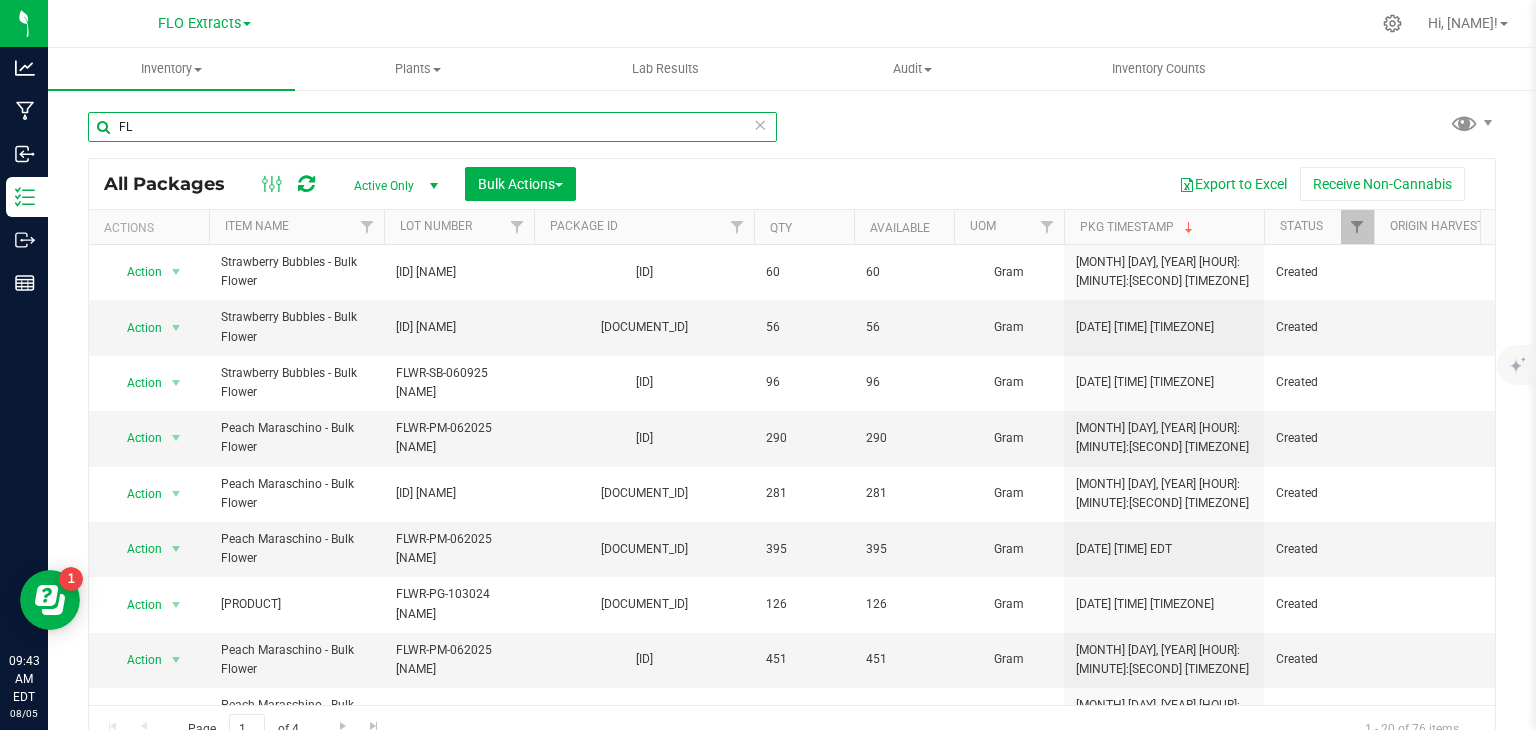 type on "F" 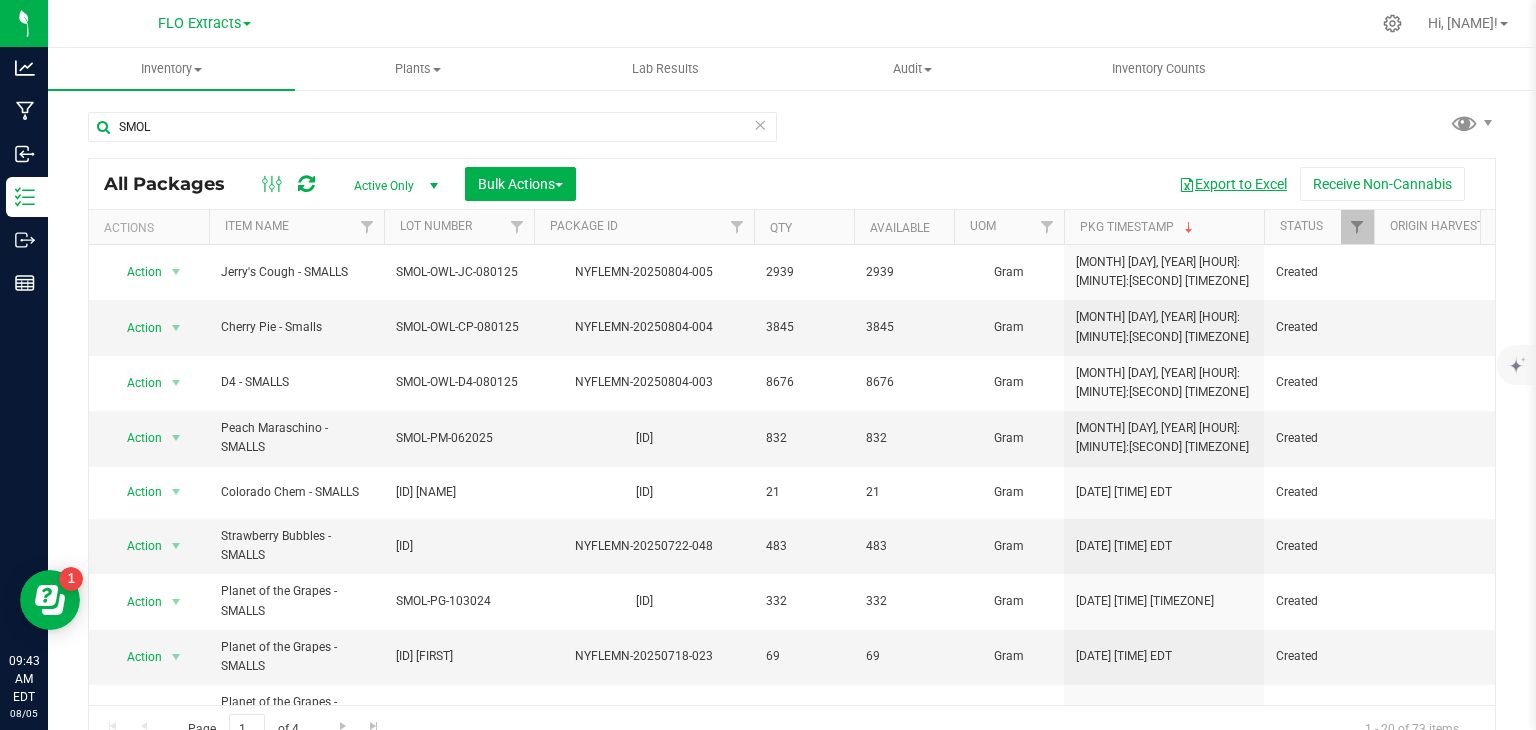 click on "Export to Excel" at bounding box center [1233, 184] 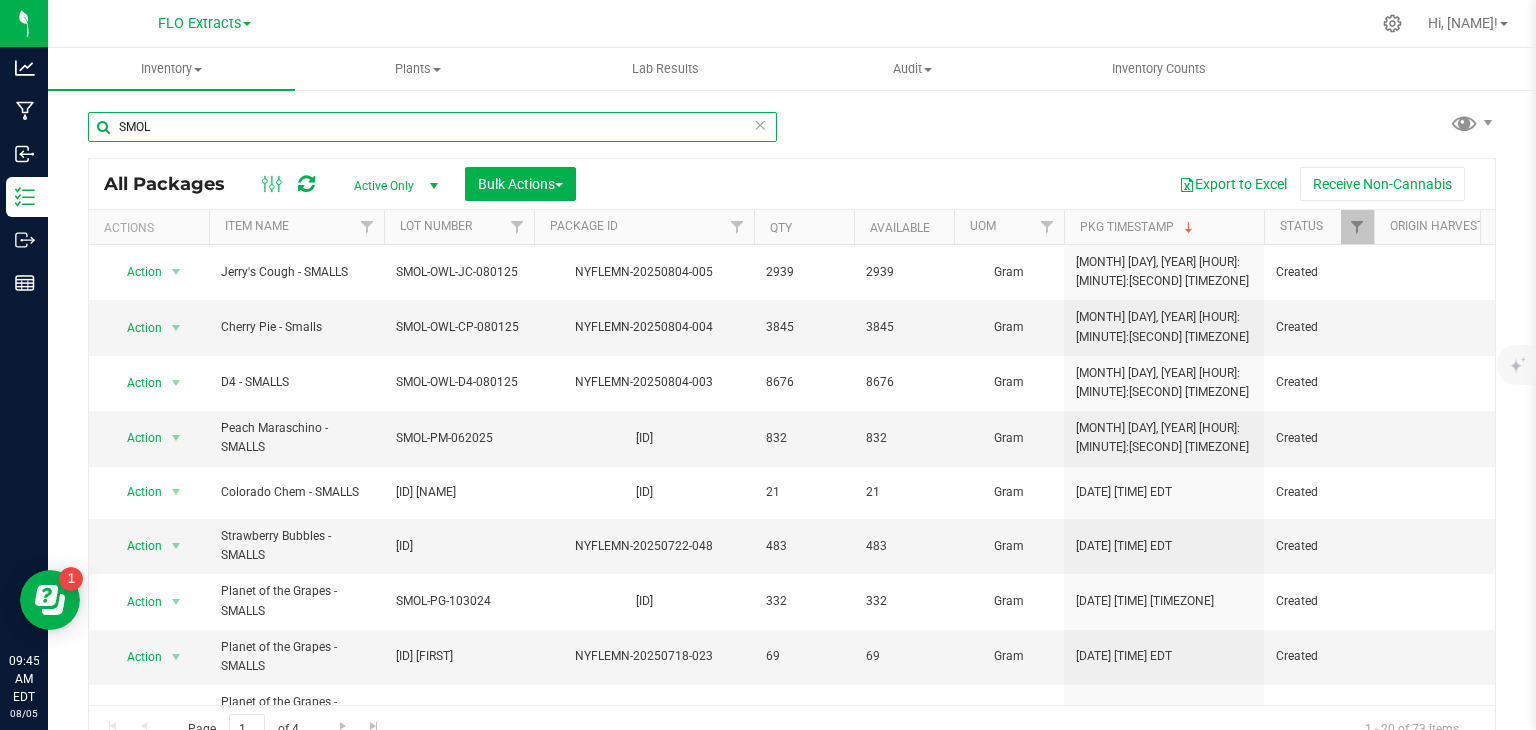 click on "SMOL" at bounding box center (432, 127) 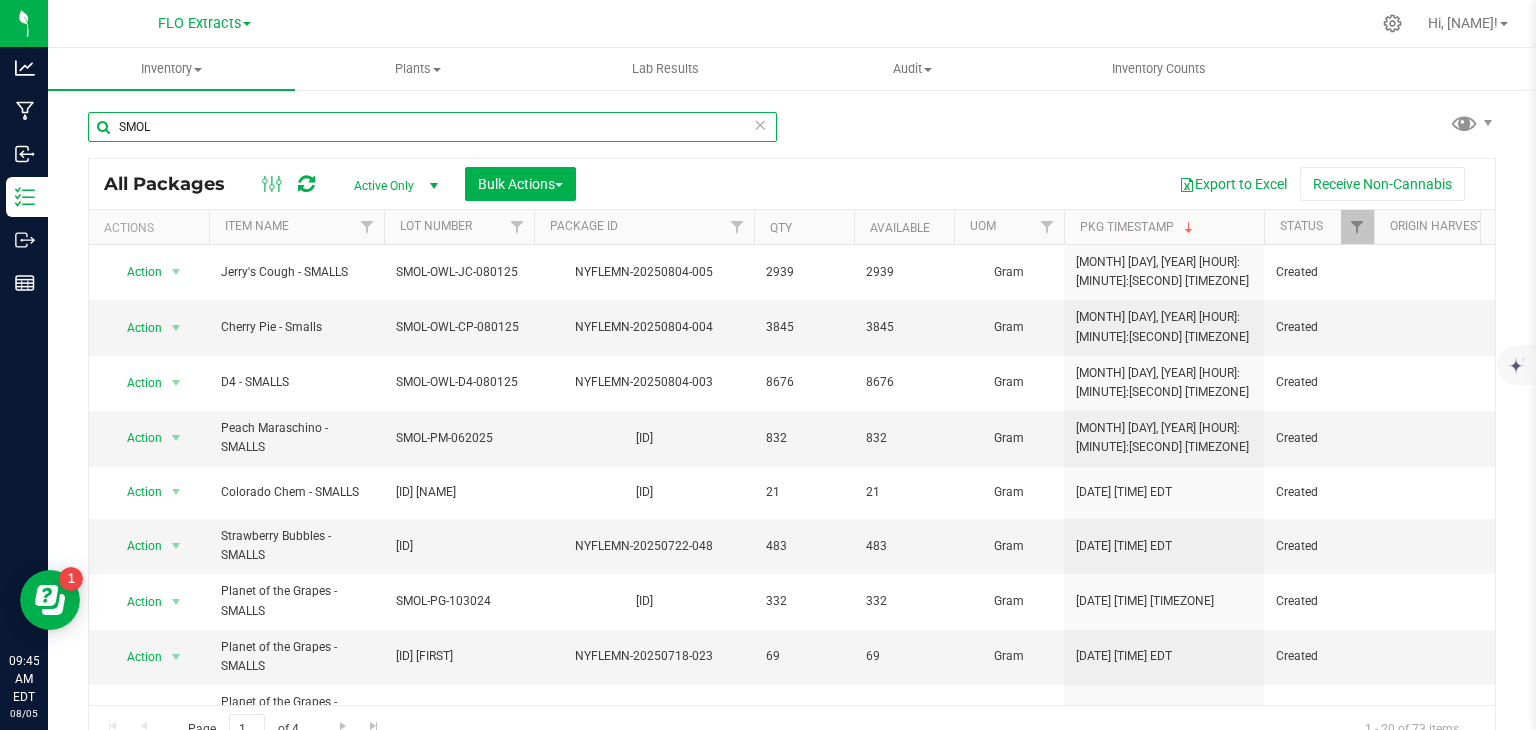 drag, startPoint x: 192, startPoint y: 125, endPoint x: 56, endPoint y: 140, distance: 136.8247 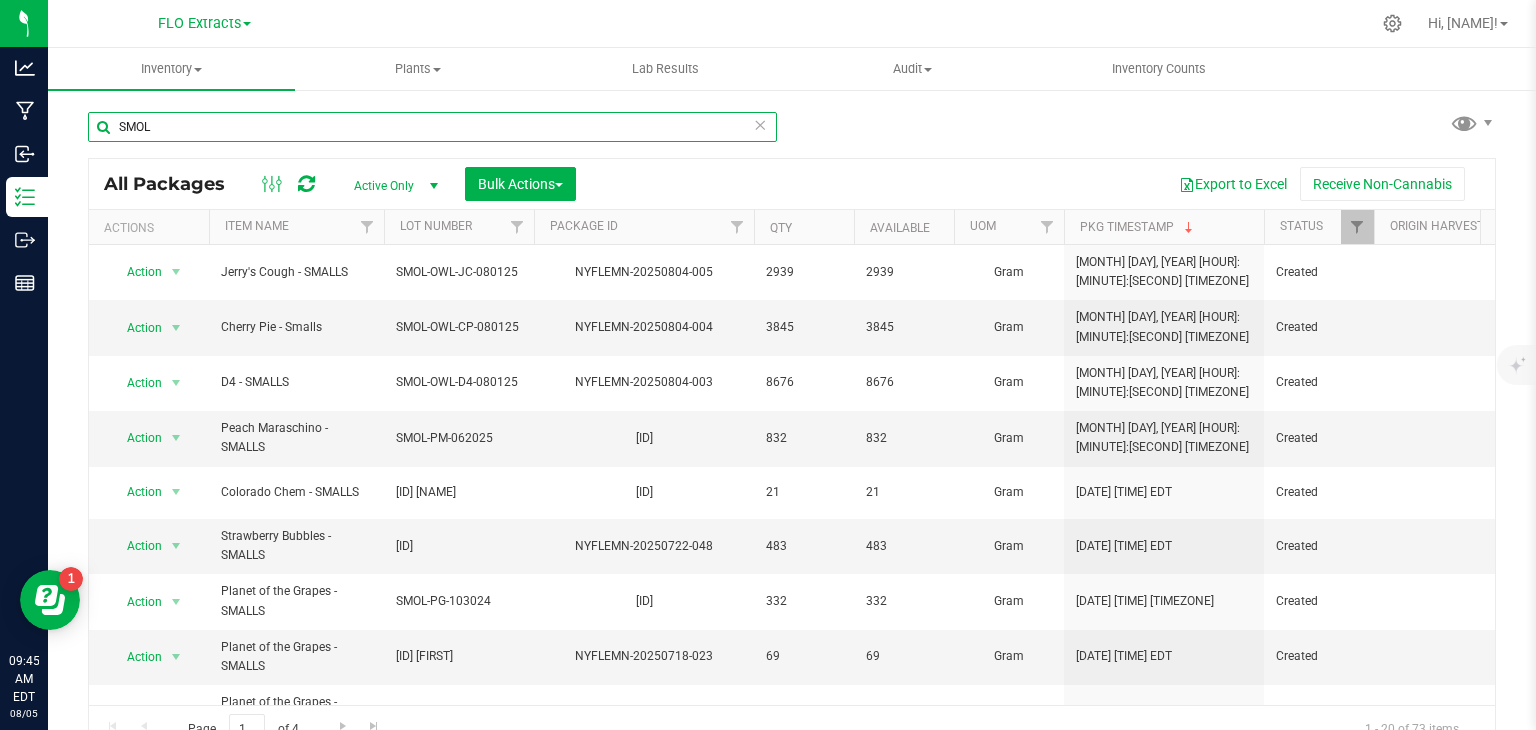 click on "[PRODUCT]" at bounding box center (792, 393) 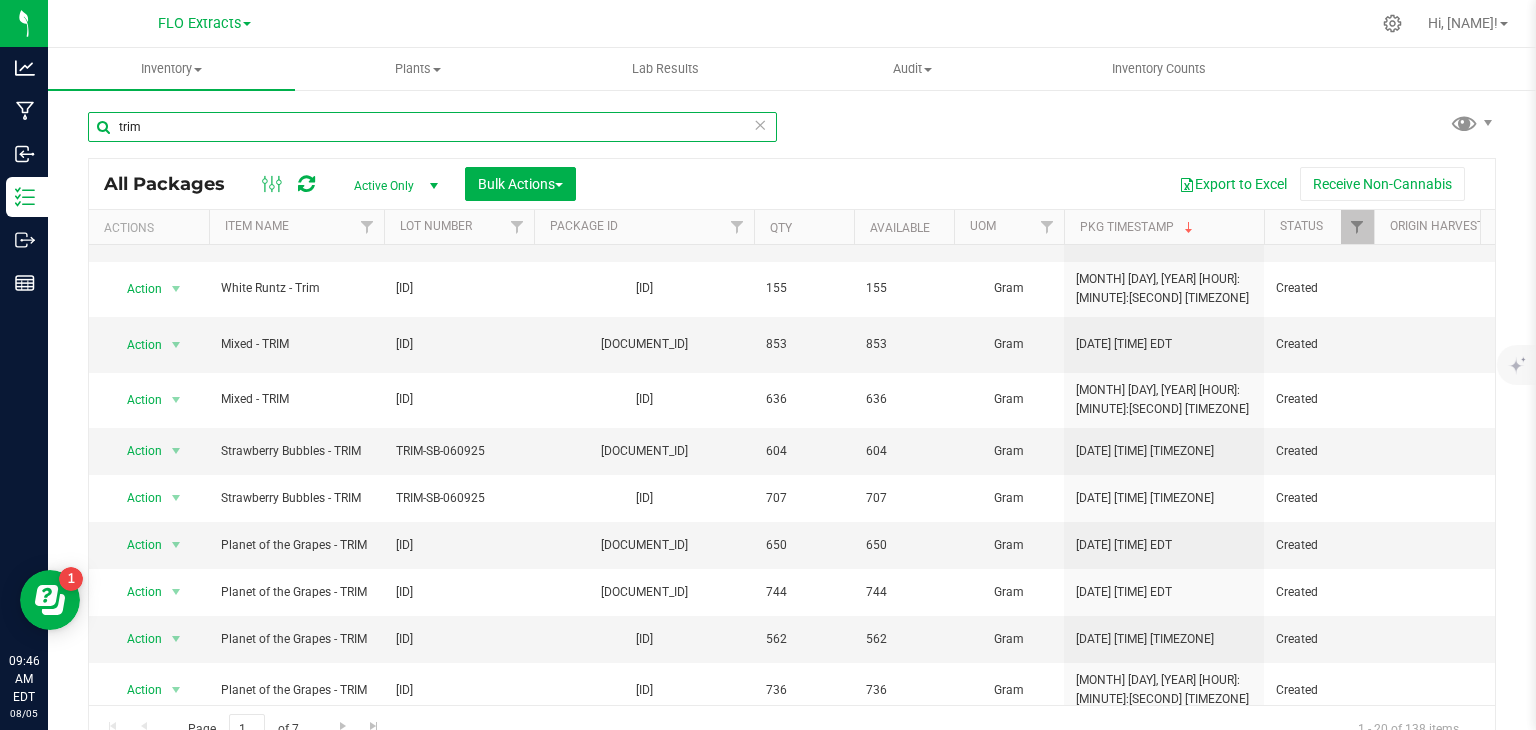 scroll, scrollTop: 608, scrollLeft: 0, axis: vertical 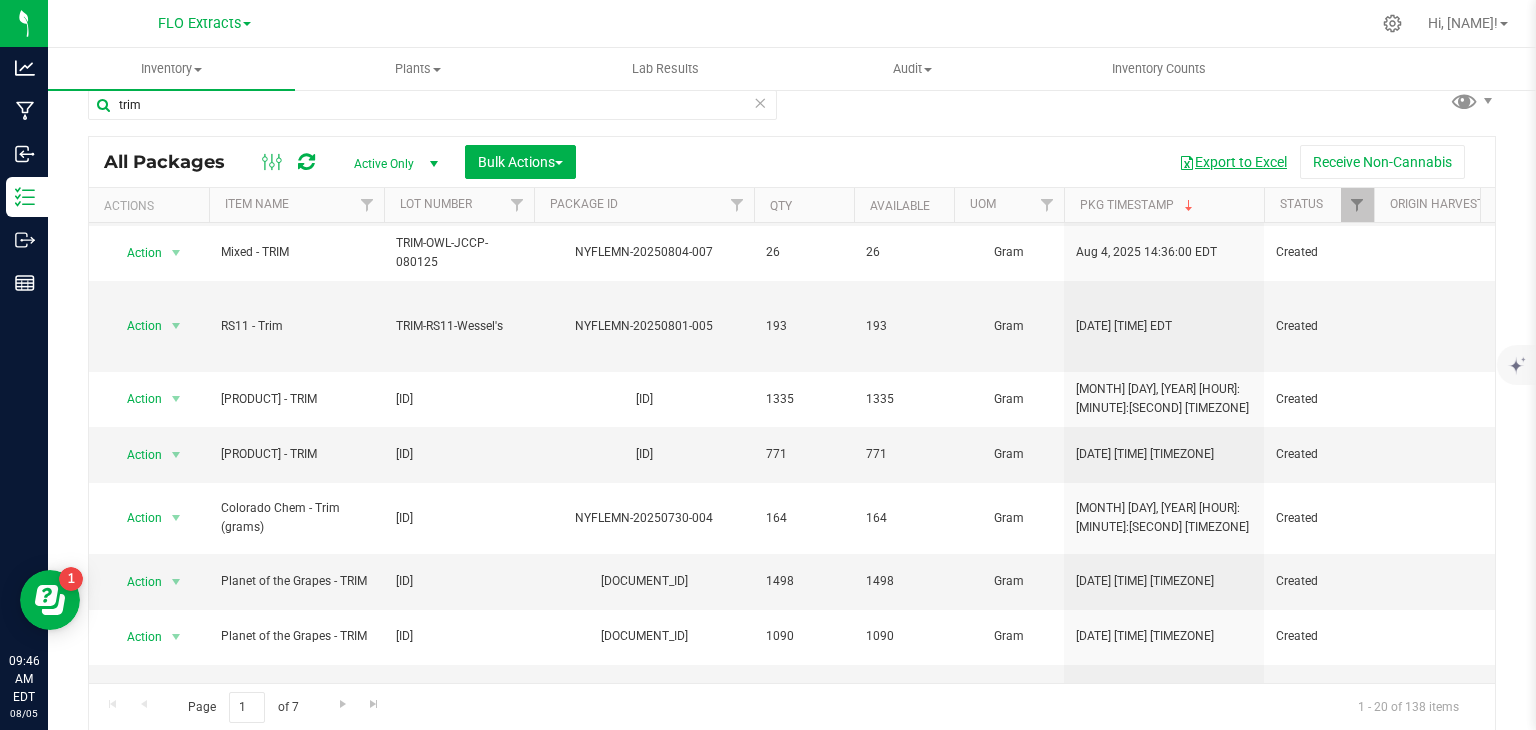 click on "Export to Excel" at bounding box center [1233, 162] 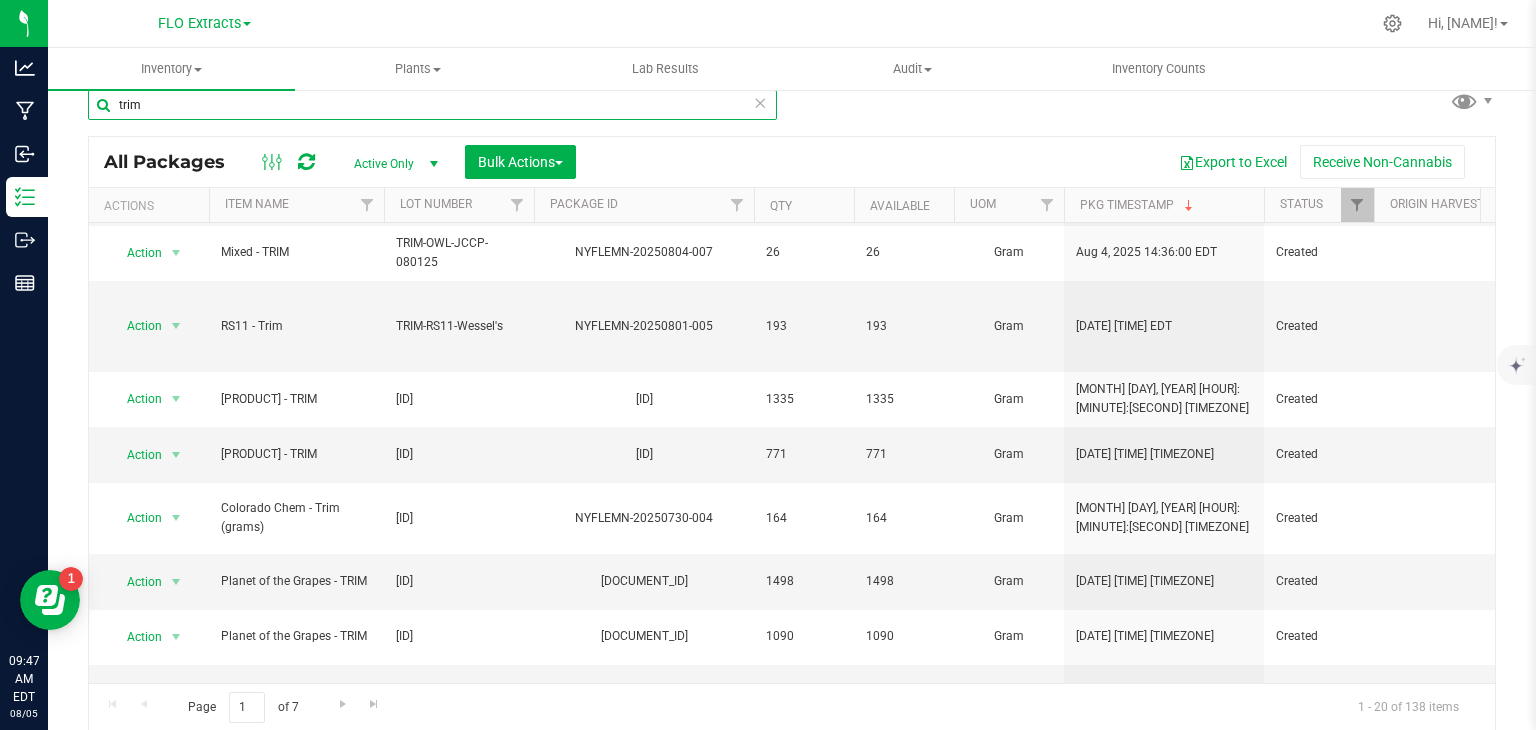 click on "trim" at bounding box center [432, 105] 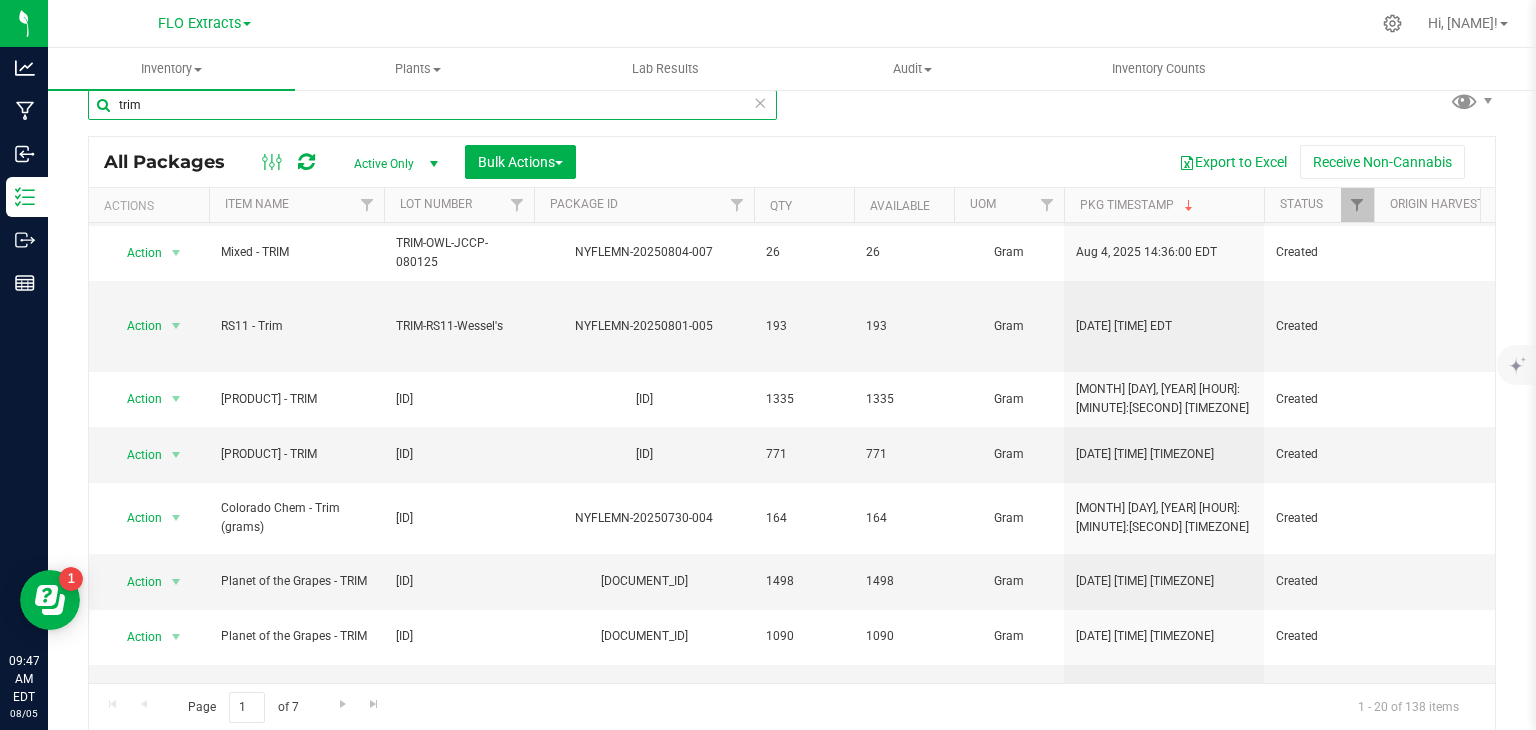 drag, startPoint x: 240, startPoint y: 101, endPoint x: 55, endPoint y: 112, distance: 185.32674 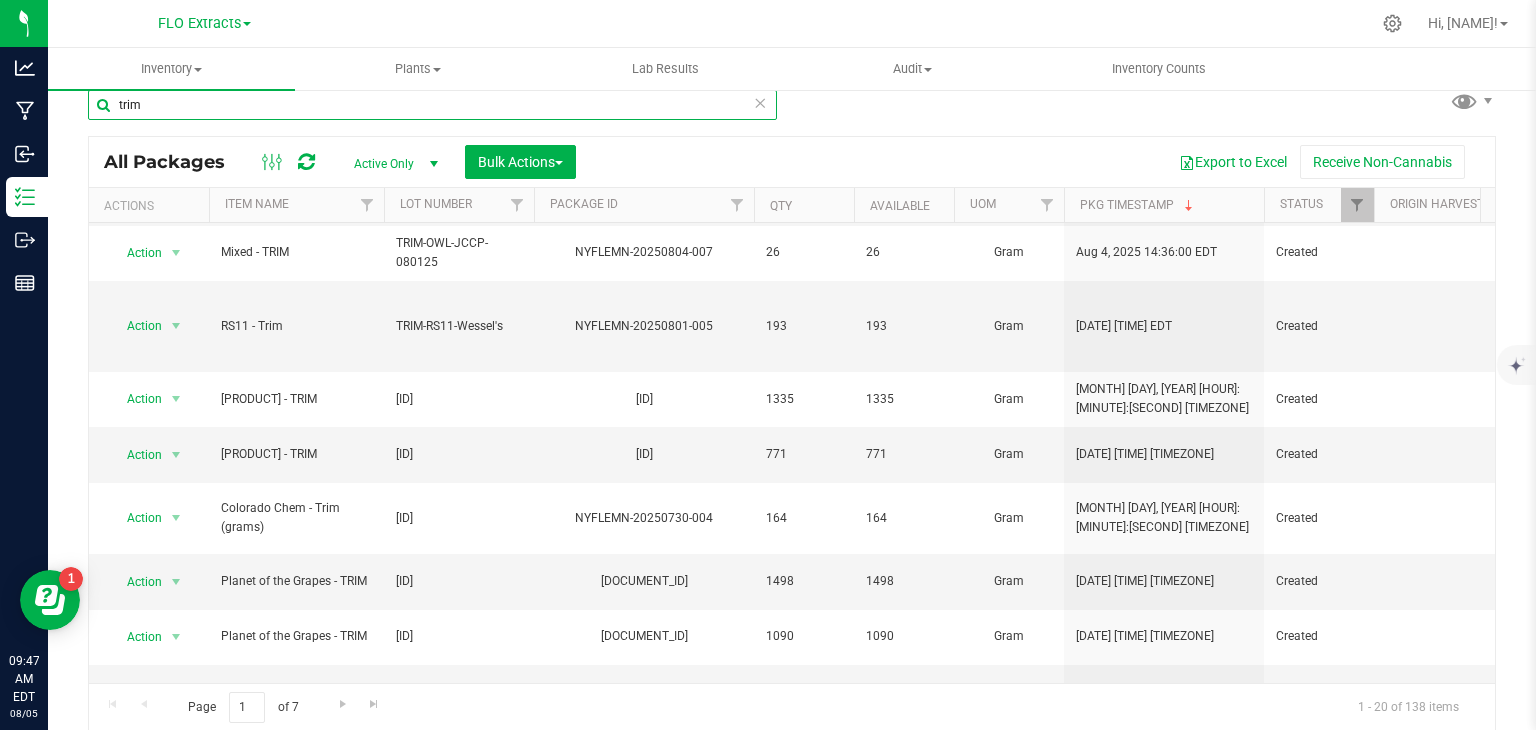 click on "trim
All Packages
Active Only Active Only Lab Samples Locked All
Bulk Actions
Add to manufacturing run
Add to outbound order" at bounding box center [792, 371] 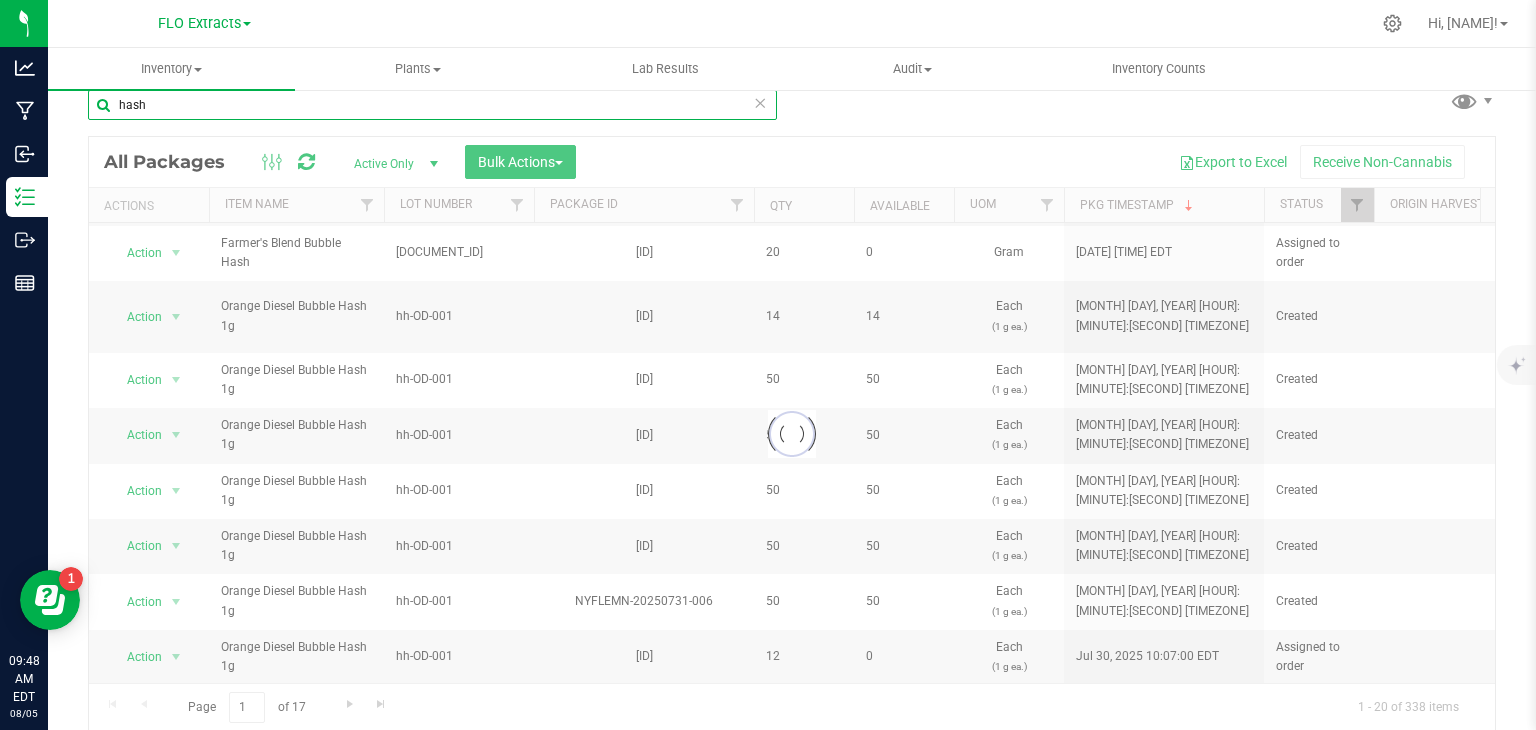 scroll, scrollTop: 0, scrollLeft: 0, axis: both 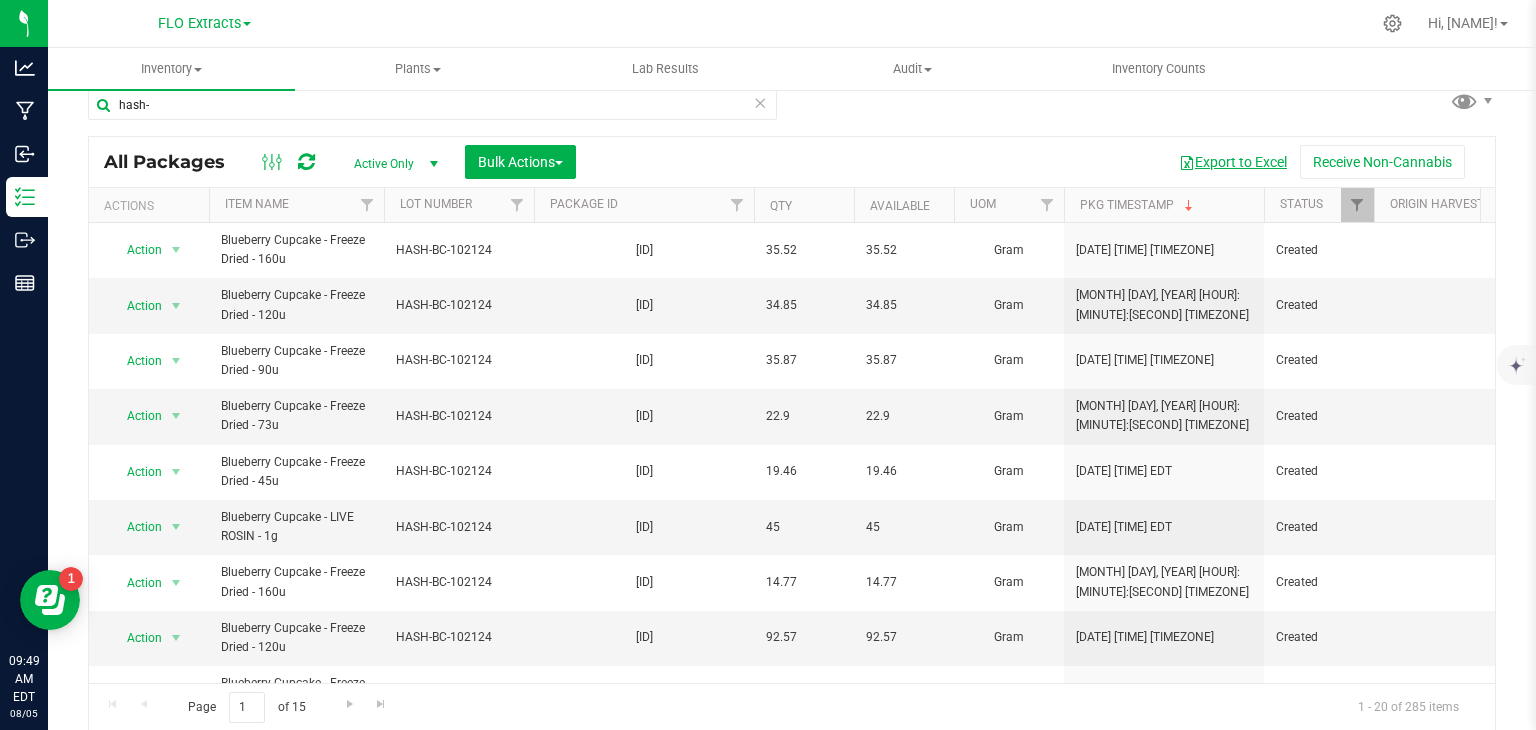 click on "Export to Excel" at bounding box center (1233, 162) 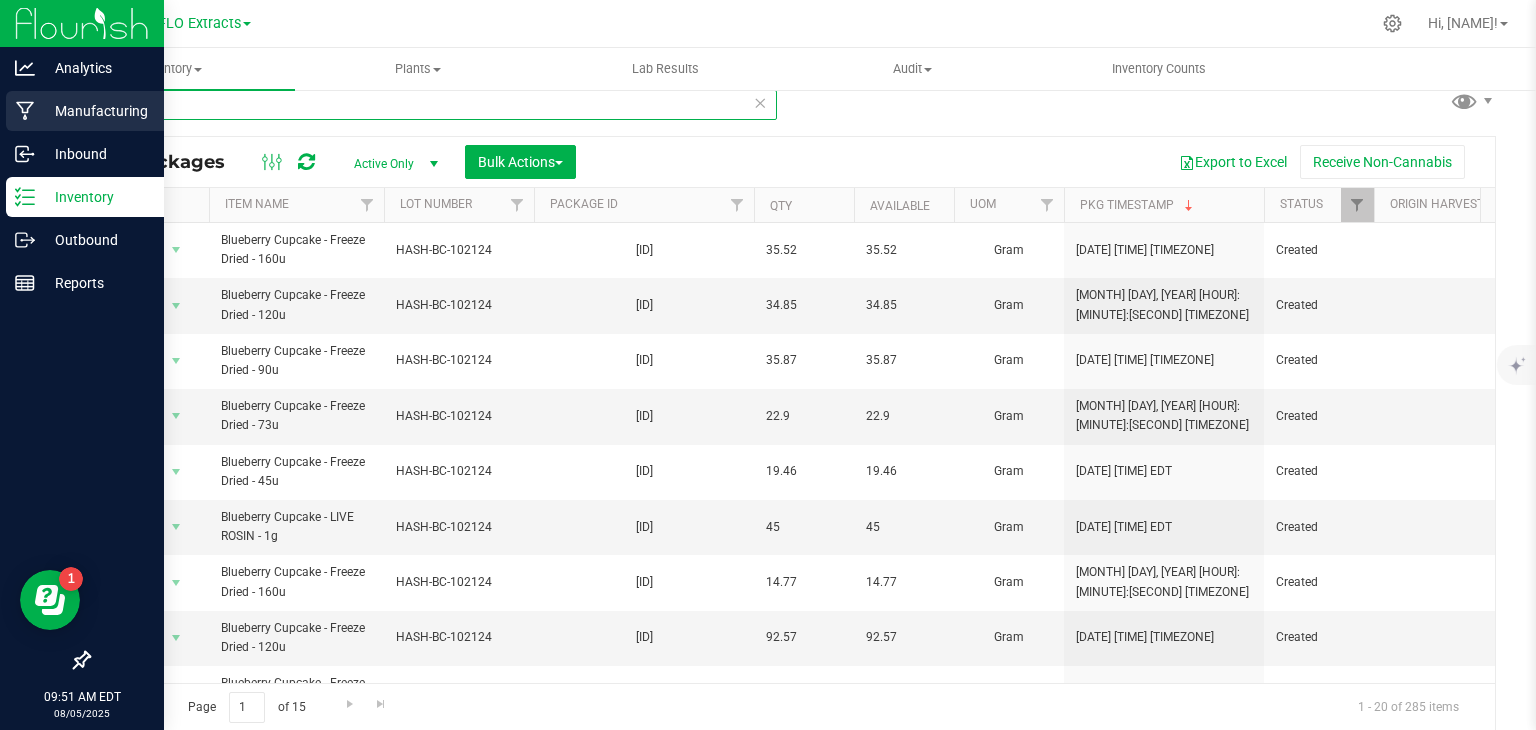drag, startPoint x: 273, startPoint y: 102, endPoint x: 0, endPoint y: 121, distance: 273.66037 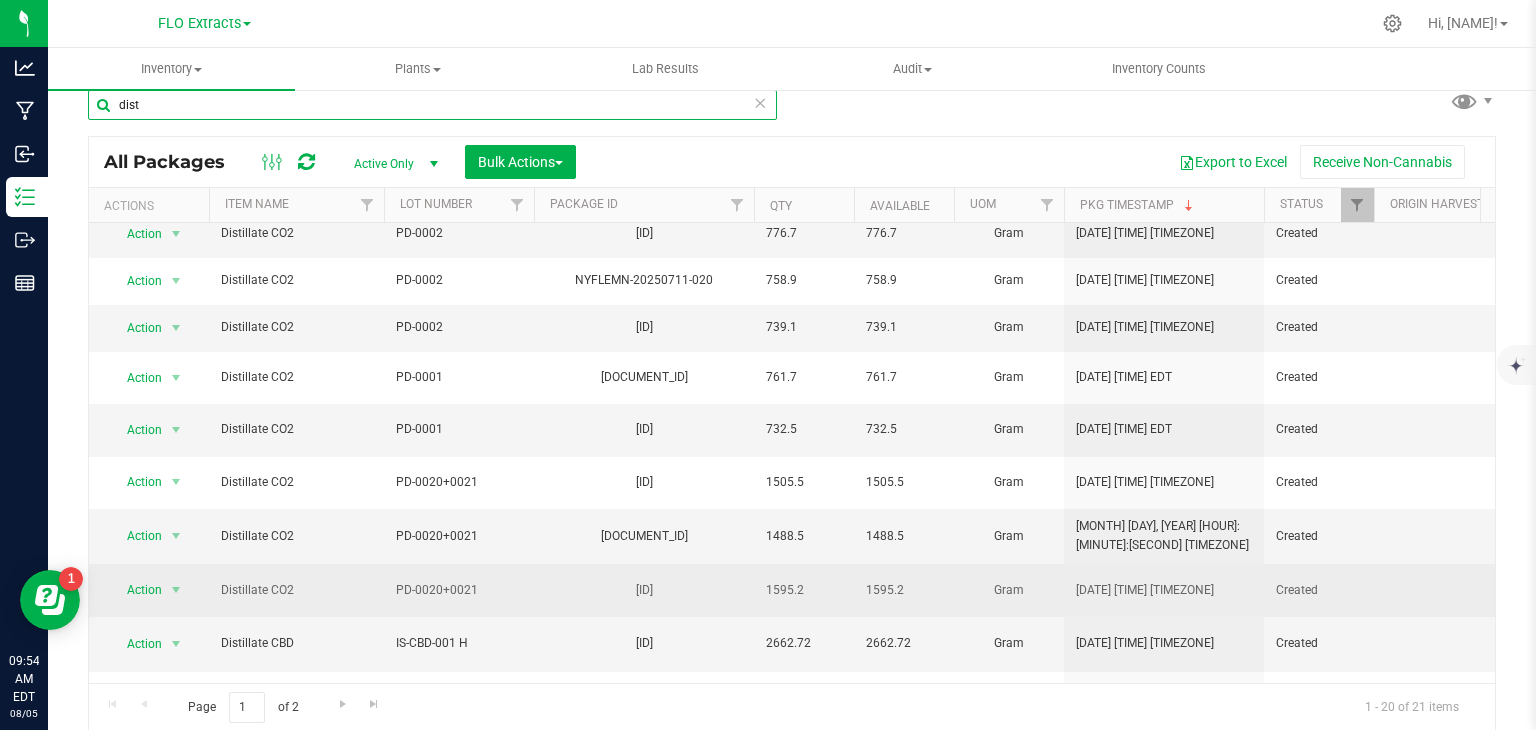 scroll, scrollTop: 211, scrollLeft: 0, axis: vertical 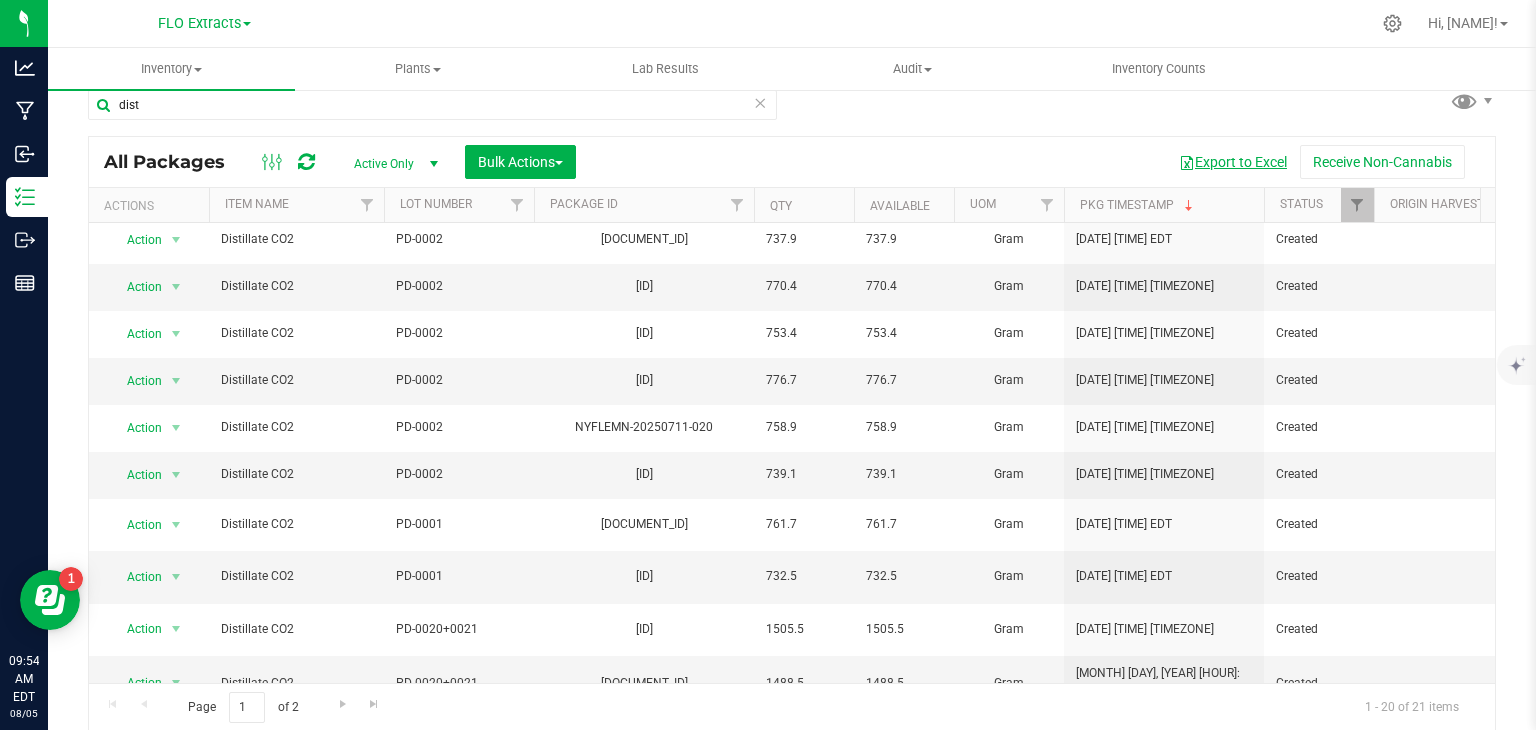 click on "Export to Excel" at bounding box center (1233, 162) 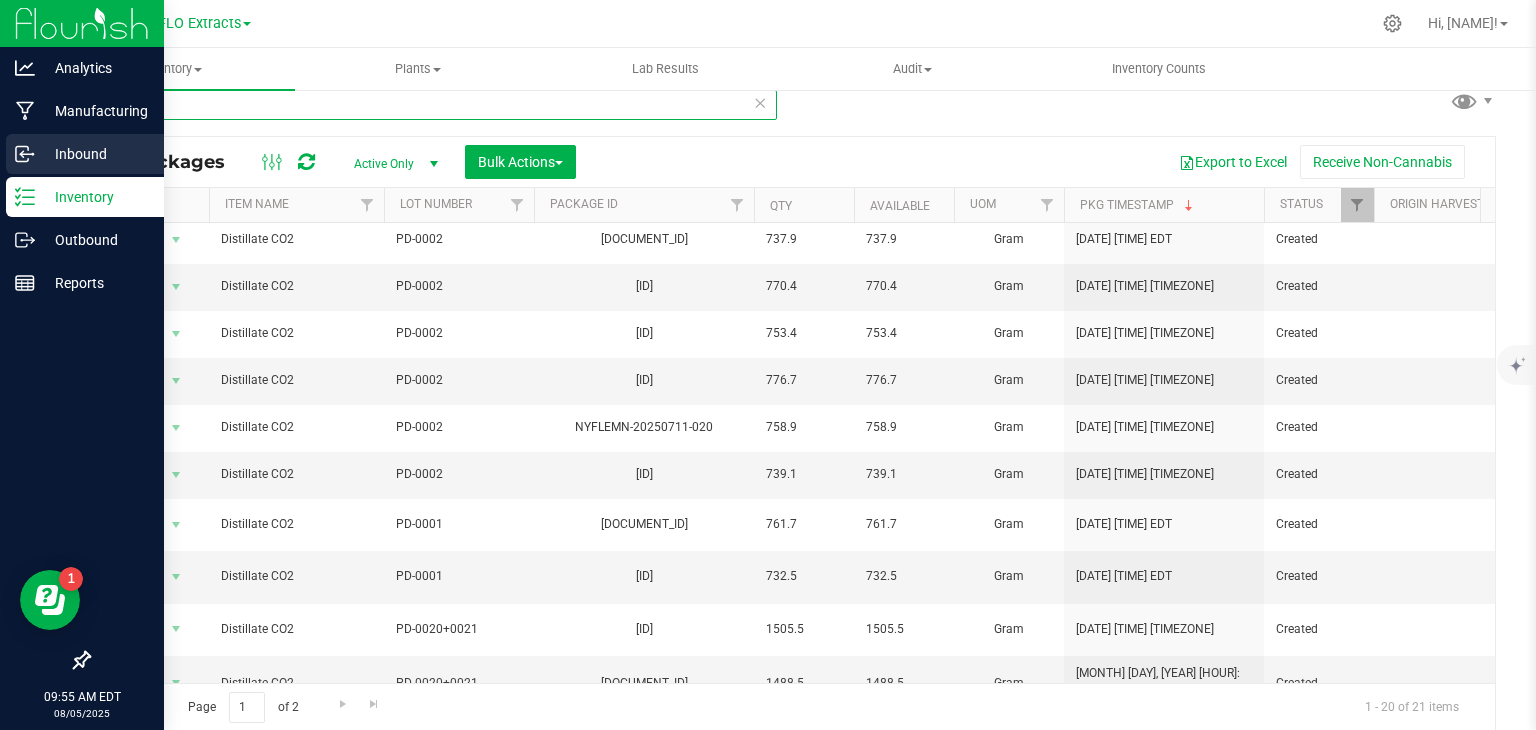 drag, startPoint x: 279, startPoint y: 101, endPoint x: 9, endPoint y: 140, distance: 272.80212 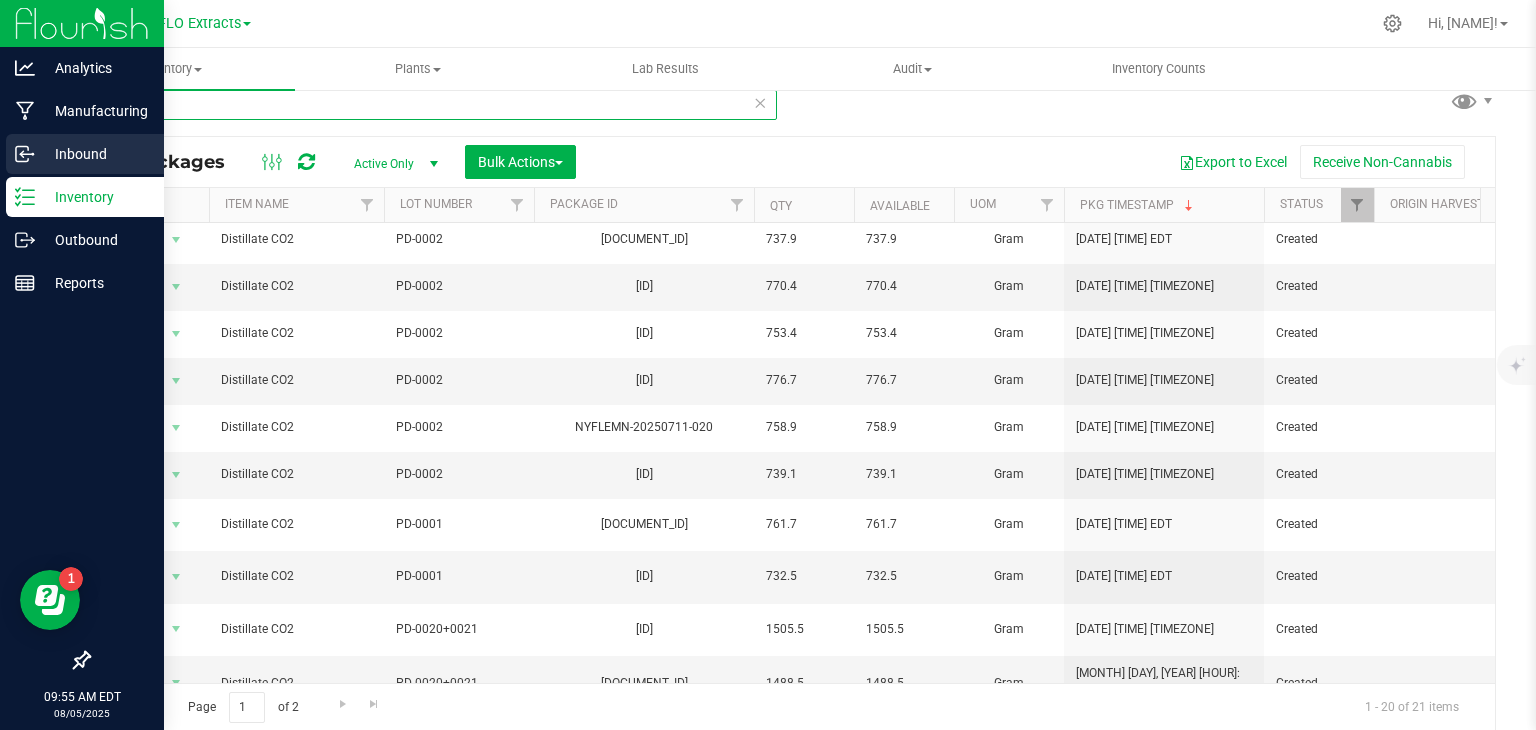click on "Analytics Manufacturing Inbound Inventory Outbound Reports [TIME] [TIMEZONE] [DATE]  [DATE]   FLO Extracts   Hi, [NAME]!
Inventory
All packages
All inventory
Waste log
Create inventory
Plants" at bounding box center [768, 365] 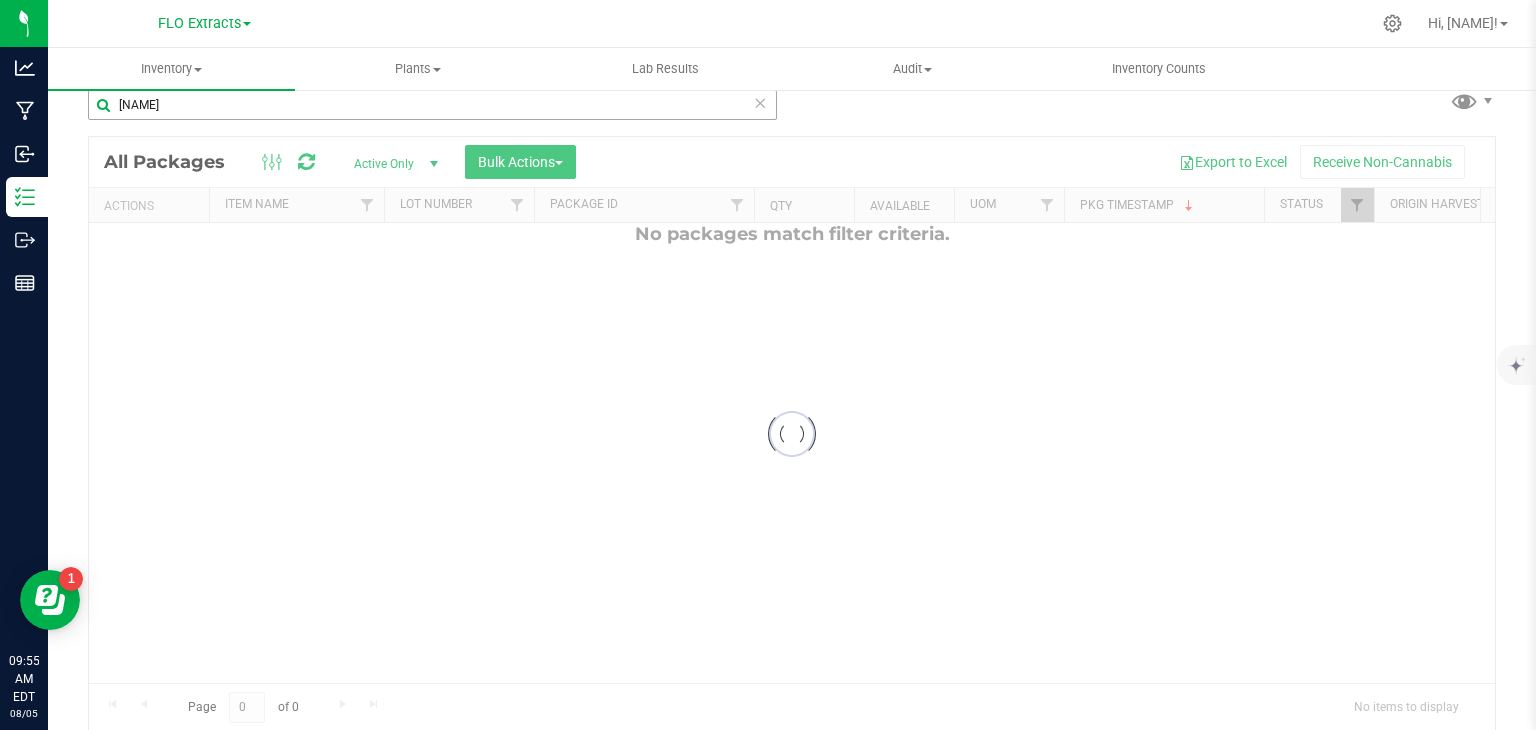 scroll, scrollTop: 0, scrollLeft: 0, axis: both 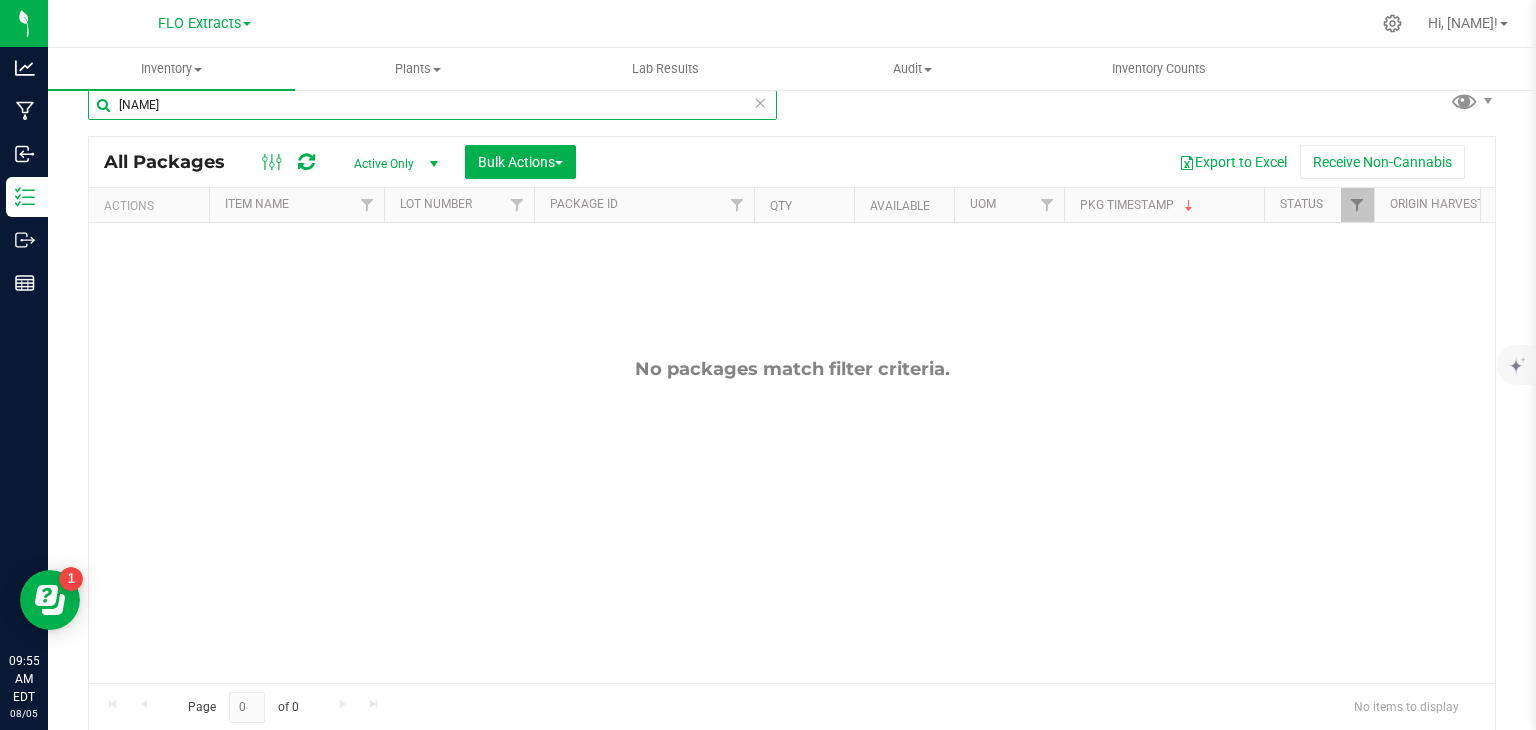 click on "[NAME]" at bounding box center (432, 105) 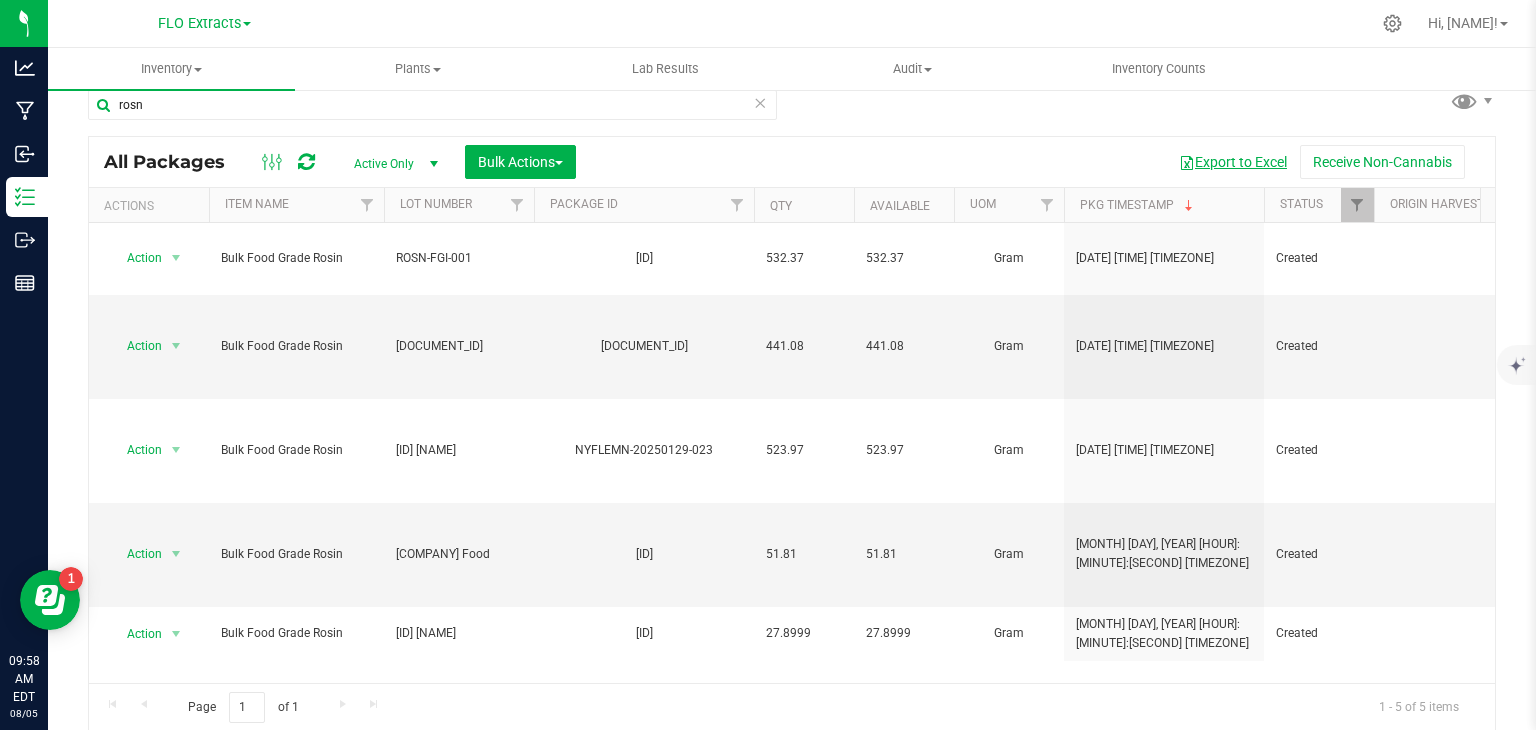 click on "Export to Excel" at bounding box center [1233, 162] 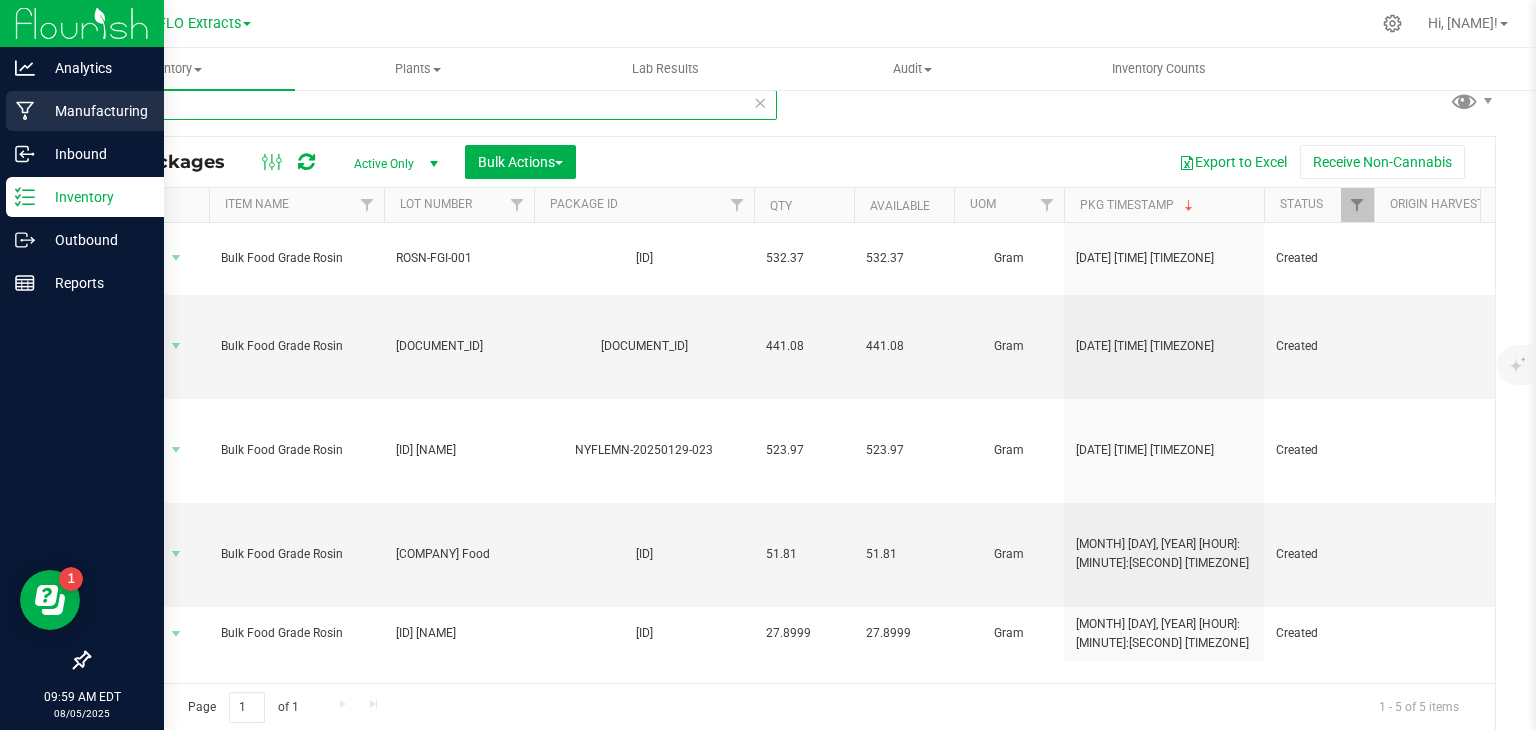 drag, startPoint x: 153, startPoint y: 105, endPoint x: 28, endPoint y: 105, distance: 125 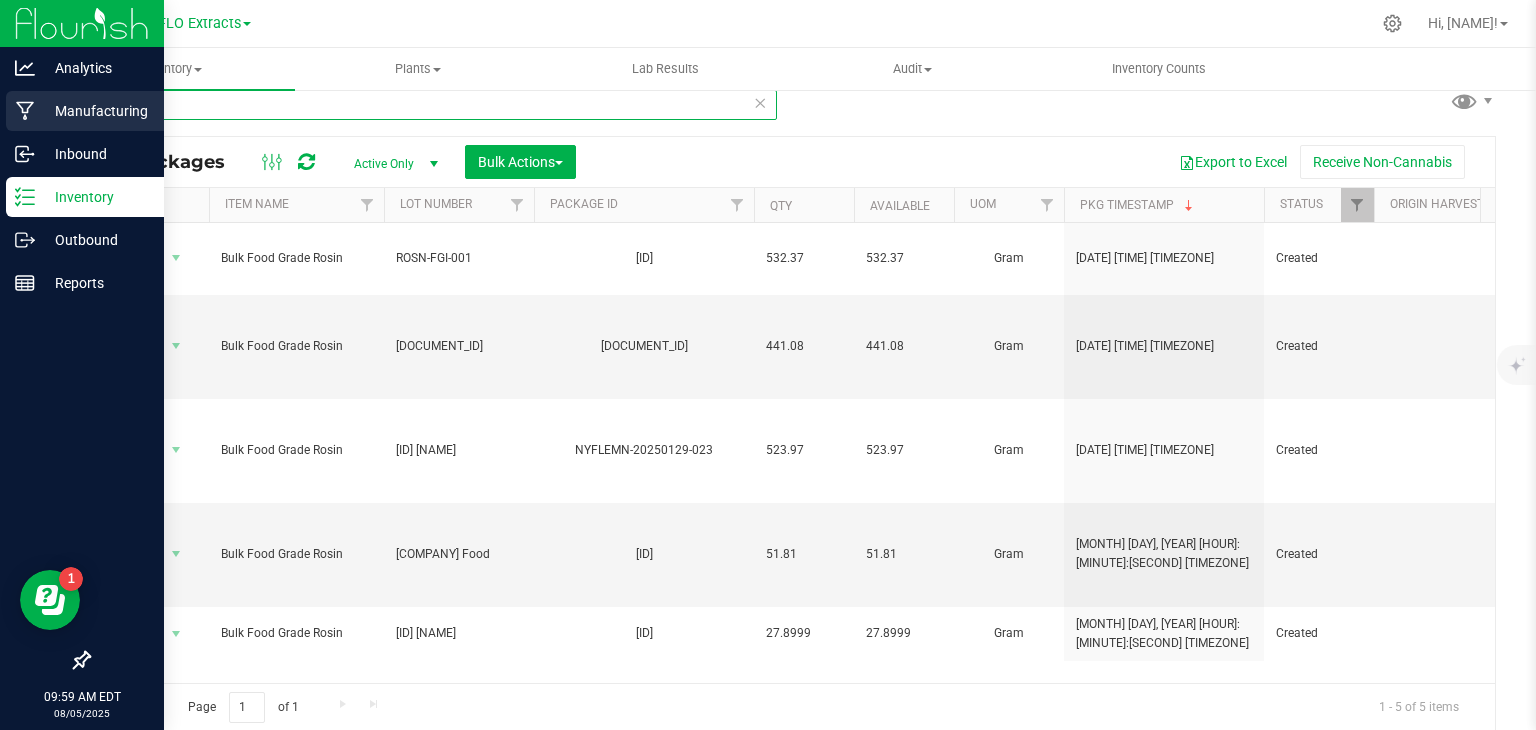 click on "Analytics Manufacturing Inbound Inventory Outbound Reports [HOUR]:[MINUTE] [AM/PM] [TIMEZONE] [MONTH]/[DAY]/[YEAR]  [MONTH]/[DAY]   [COMPANY]   Hi, [NAME]!
Inventory
All packages
All inventory
Waste log
Create inventory
Plants" at bounding box center (768, 365) 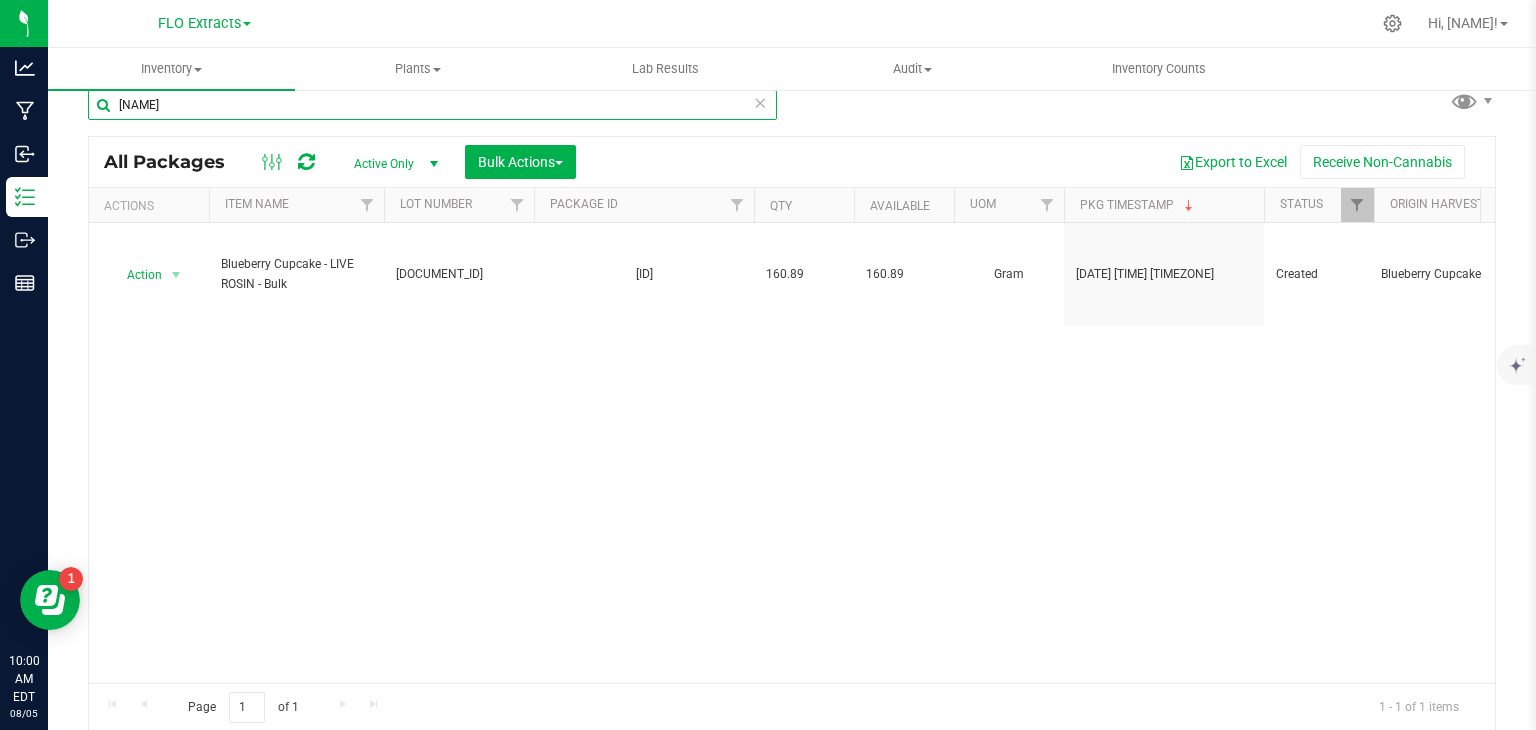 type on "[NAME]" 